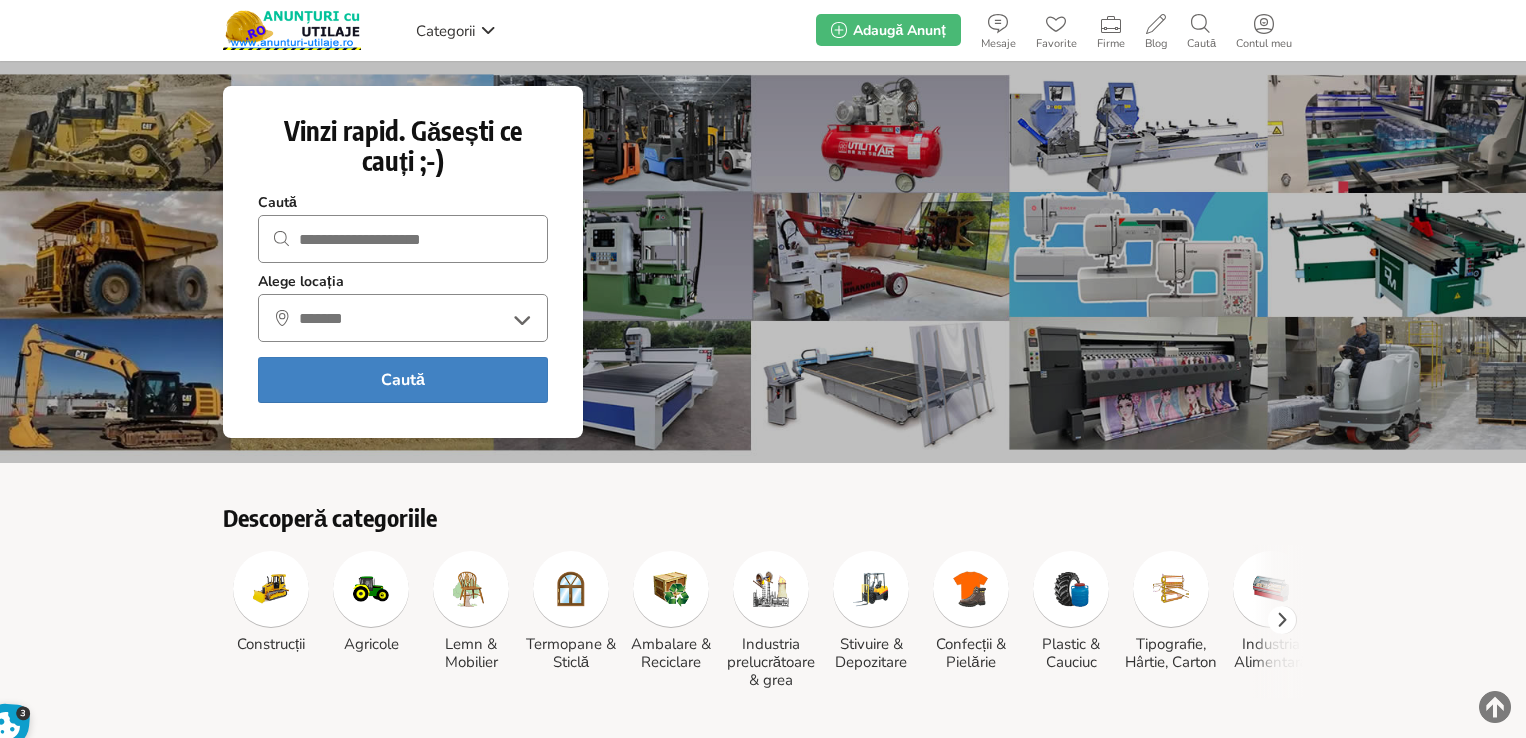 scroll, scrollTop: 0, scrollLeft: 0, axis: both 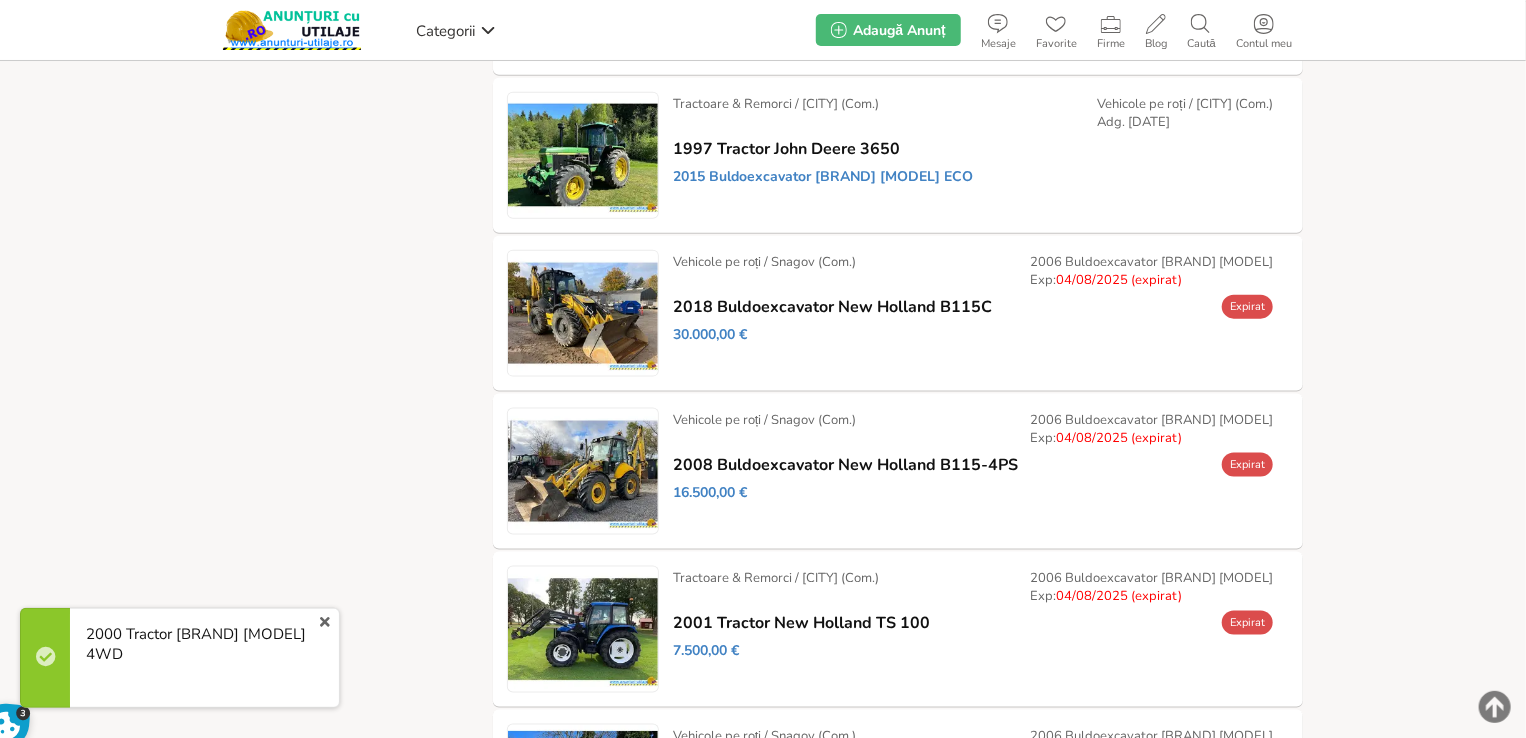 click on "x" at bounding box center [325, 622] 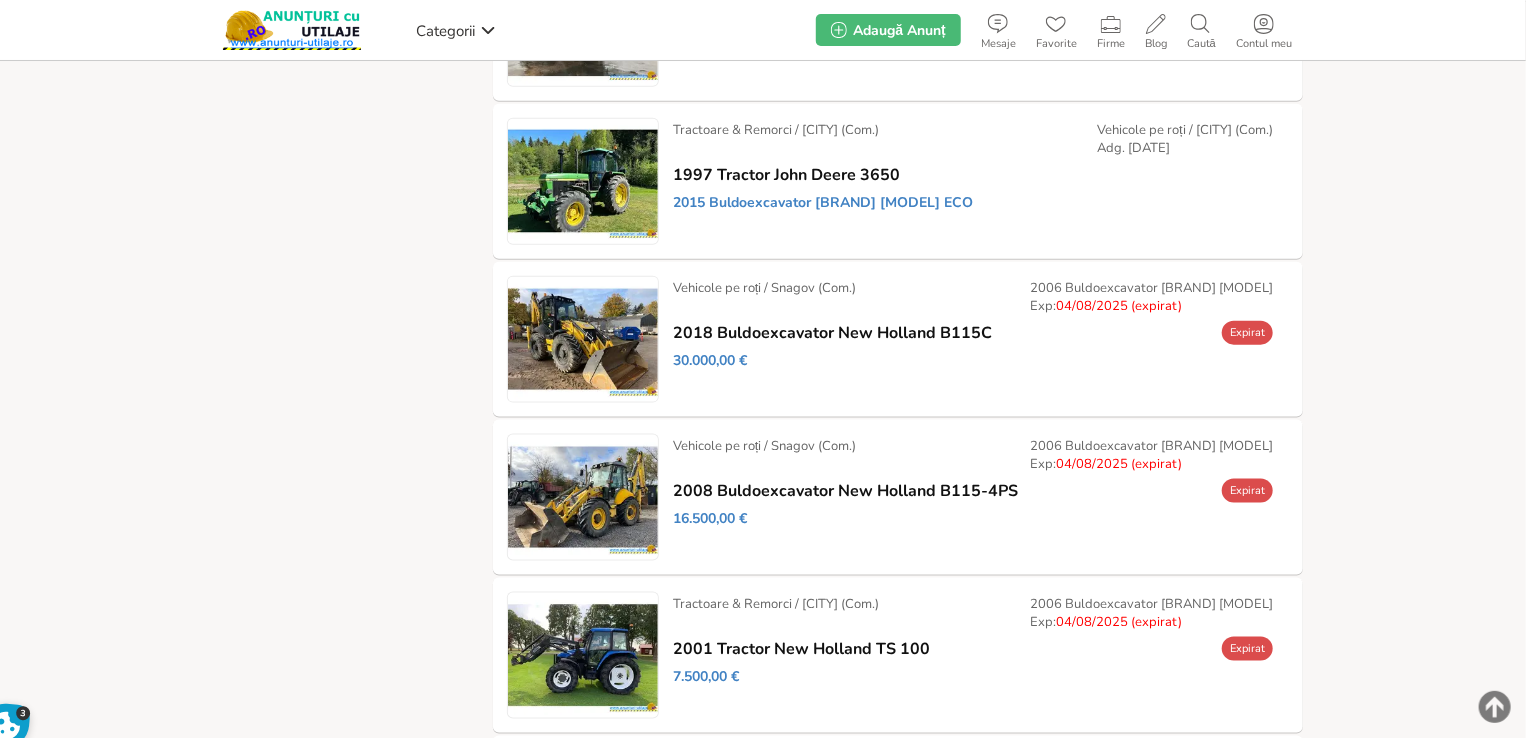 scroll, scrollTop: 1100, scrollLeft: 0, axis: vertical 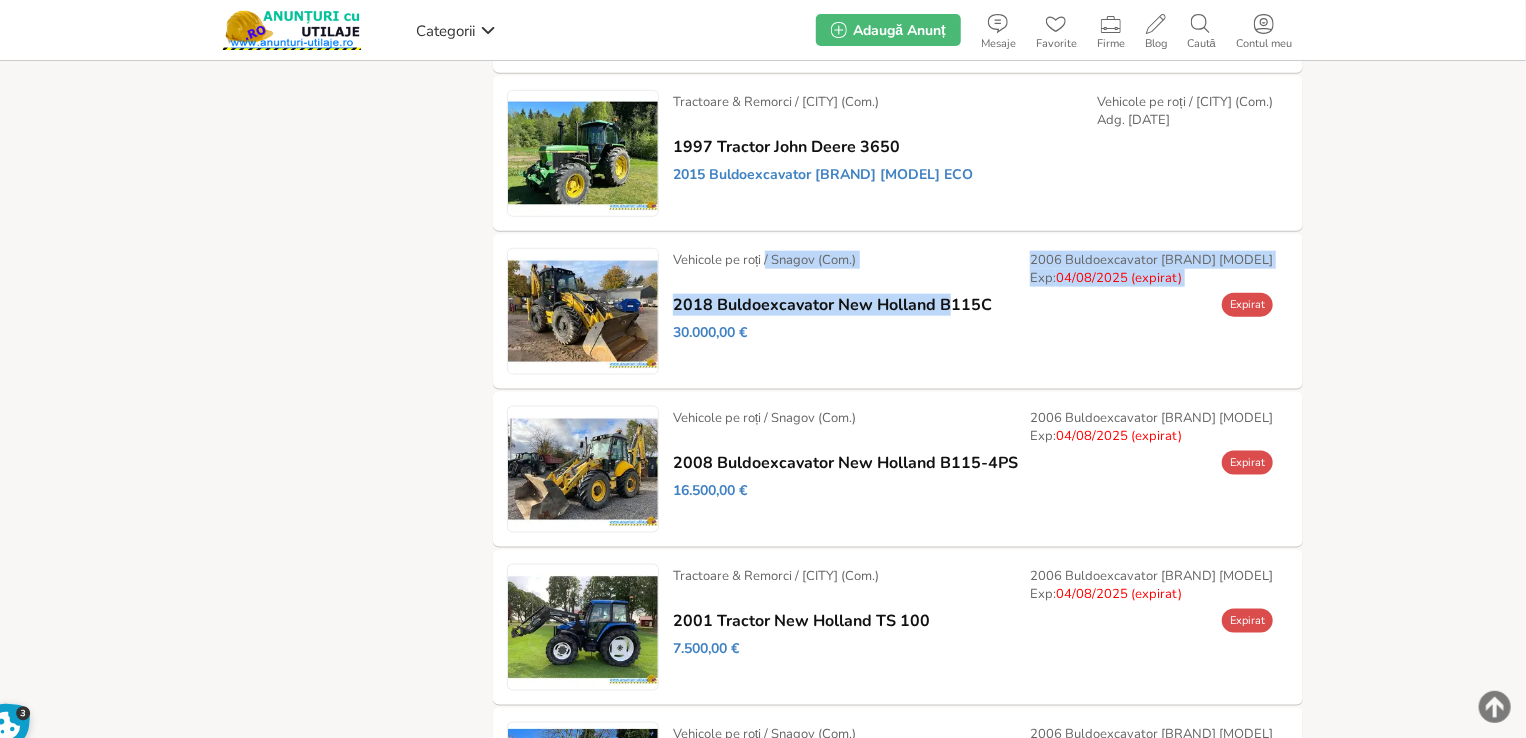 drag, startPoint x: 666, startPoint y: 325, endPoint x: 956, endPoint y: 329, distance: 290.0276 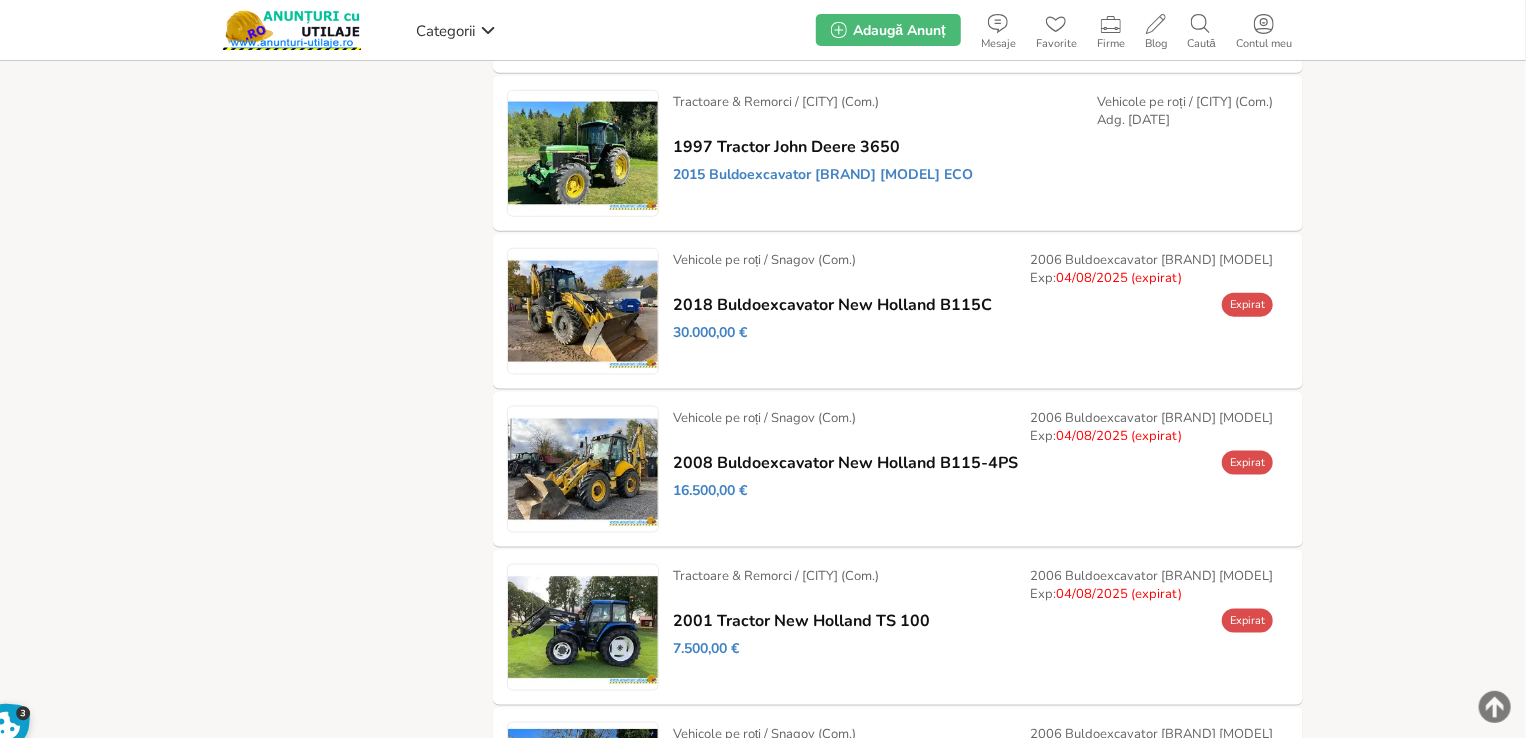 drag, startPoint x: 1056, startPoint y: 345, endPoint x: 1022, endPoint y: 335, distance: 35.44009 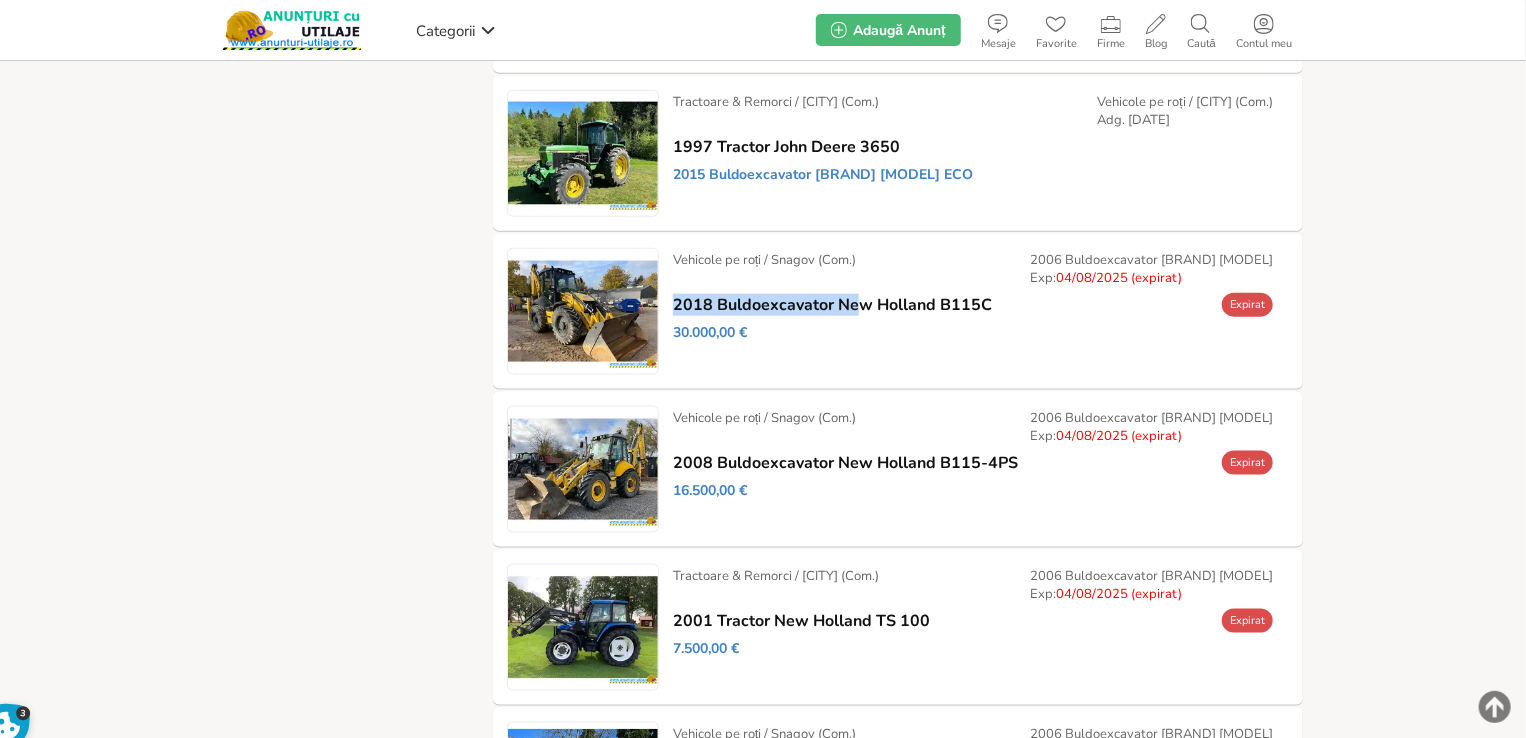 drag, startPoint x: 1007, startPoint y: 328, endPoint x: 867, endPoint y: 349, distance: 141.56624 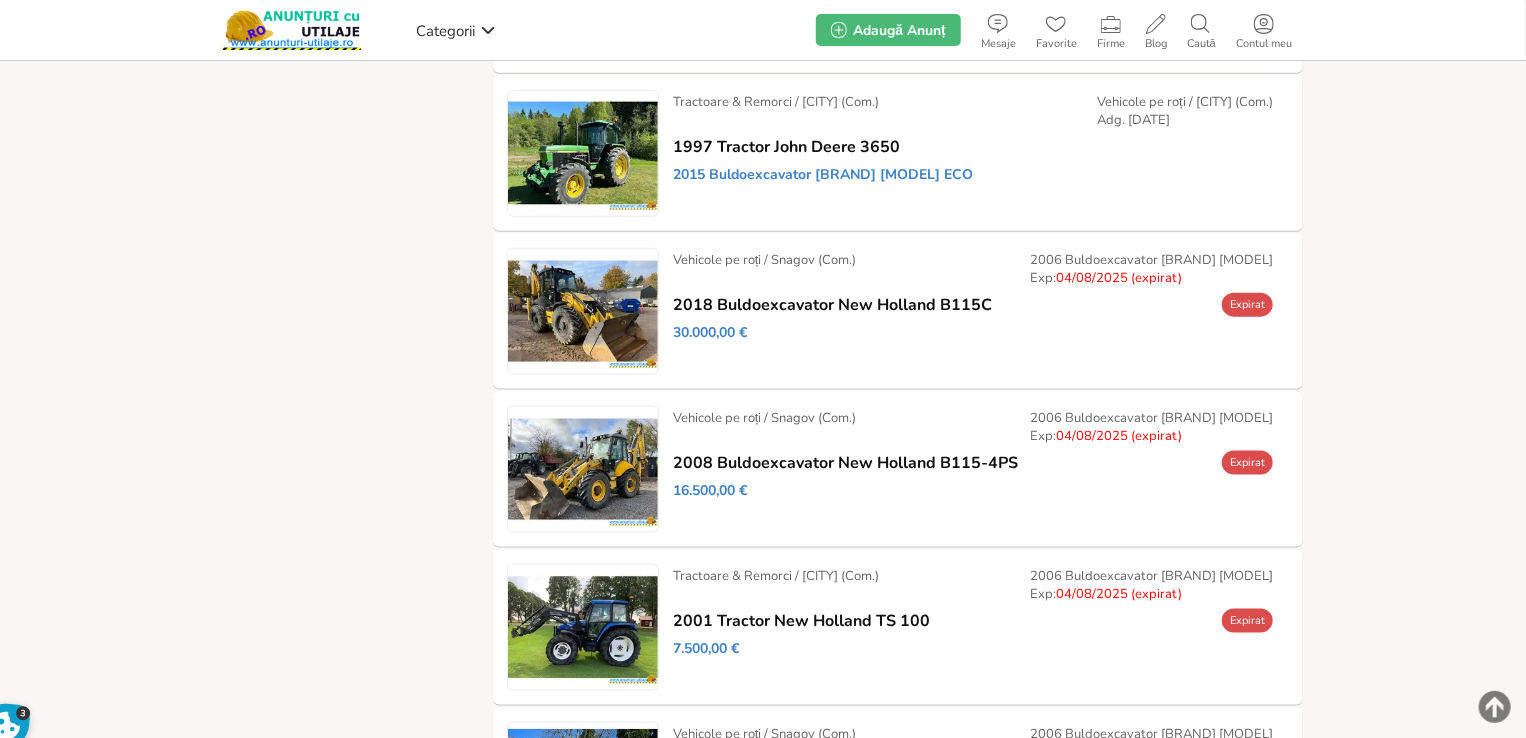 click on "Vehicole pe roți                                          / Snagov (Com.)
Adg. 05/07/2025   Exp:  04/08/2025 (expirat)
2018 Buldoexcavator New Holland B115C
Expirat
30.000,00 €
Dezactivează
/
Setează ca: Vândut
/
Setează ca: Rezervat
/
/ /" at bounding box center [973, 301] 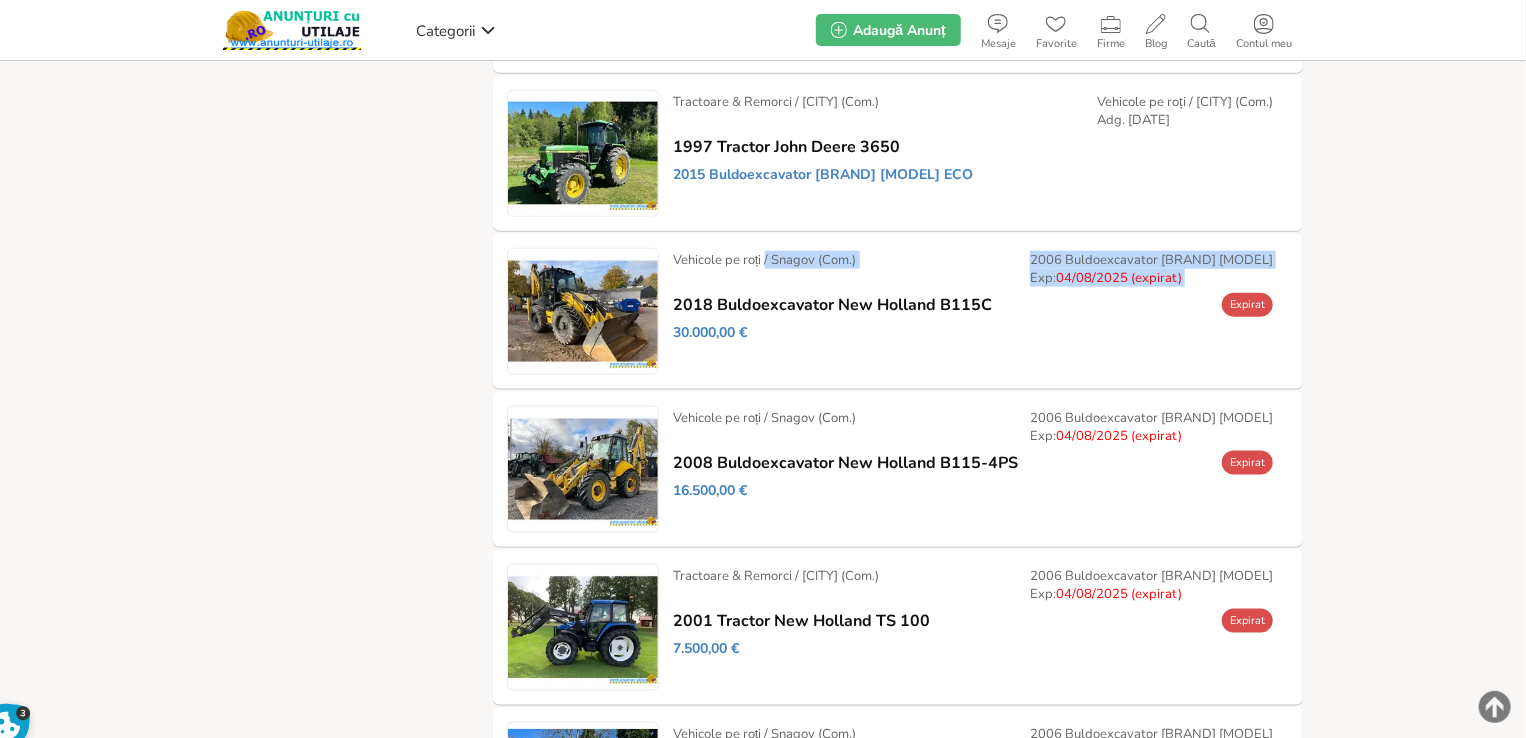 drag, startPoint x: 1011, startPoint y: 310, endPoint x: 992, endPoint y: 328, distance: 26.172504 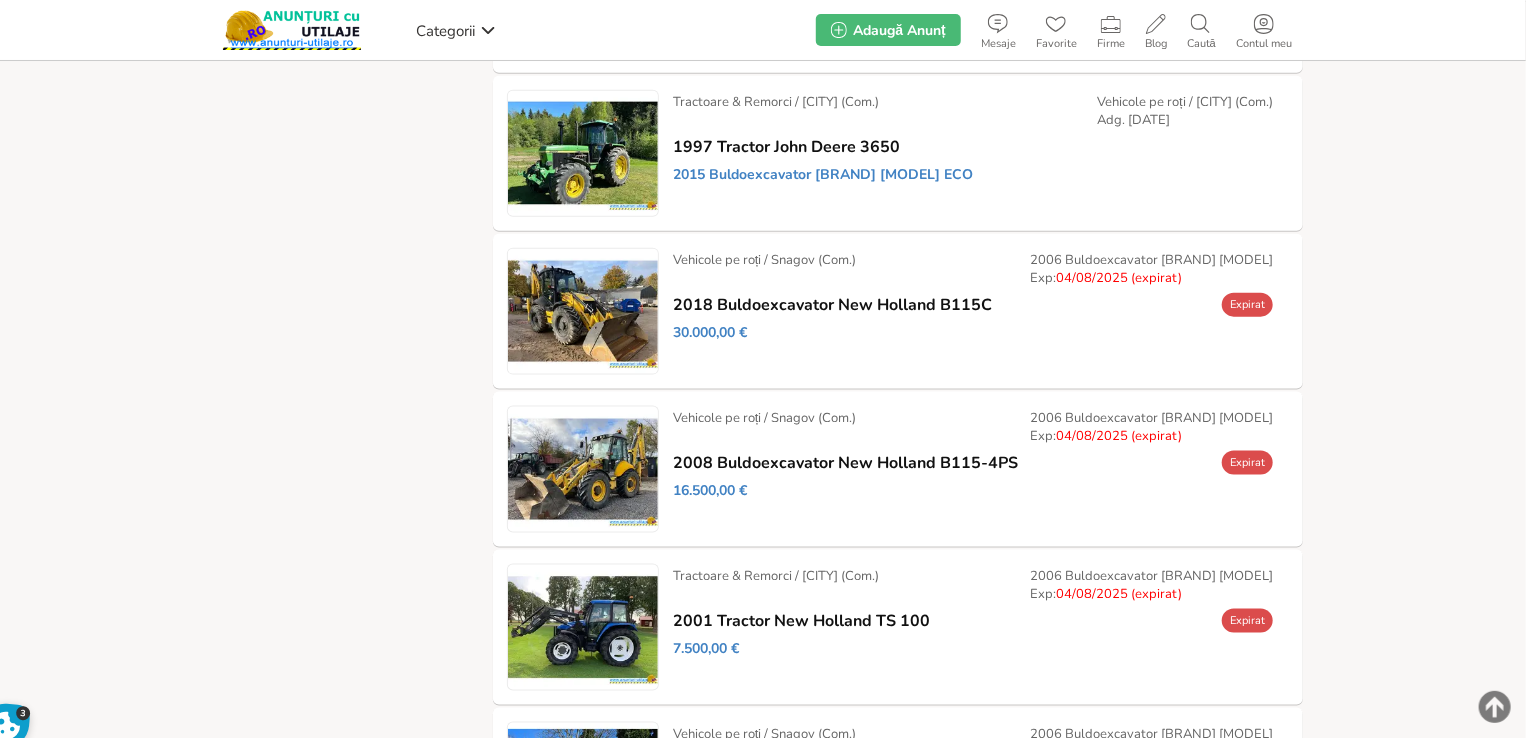 click on "Vehicole pe roți                                          / Snagov (Com.)
Adg. 05/07/2025   Exp:  04/08/2025 (expirat)
2018 Buldoexcavator New Holland B115C
Expirat
30.000,00 €
Dezactivează
/
Setează ca: Vândut
/
Setează ca: Rezervat
/
/ /" at bounding box center (973, 301) 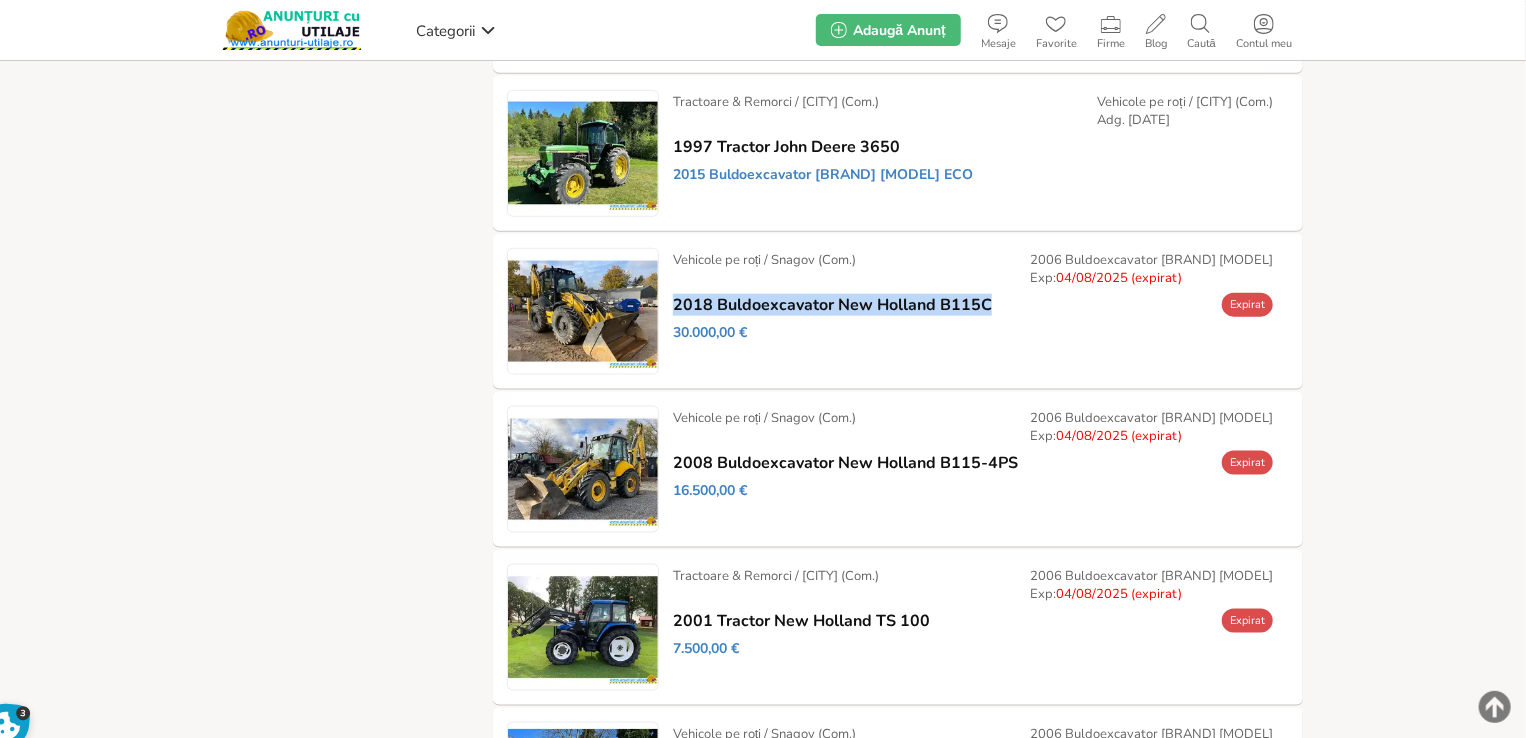 click on "2018 Buldoexcavator New Holland B115C
Expirat" at bounding box center [973, 305] 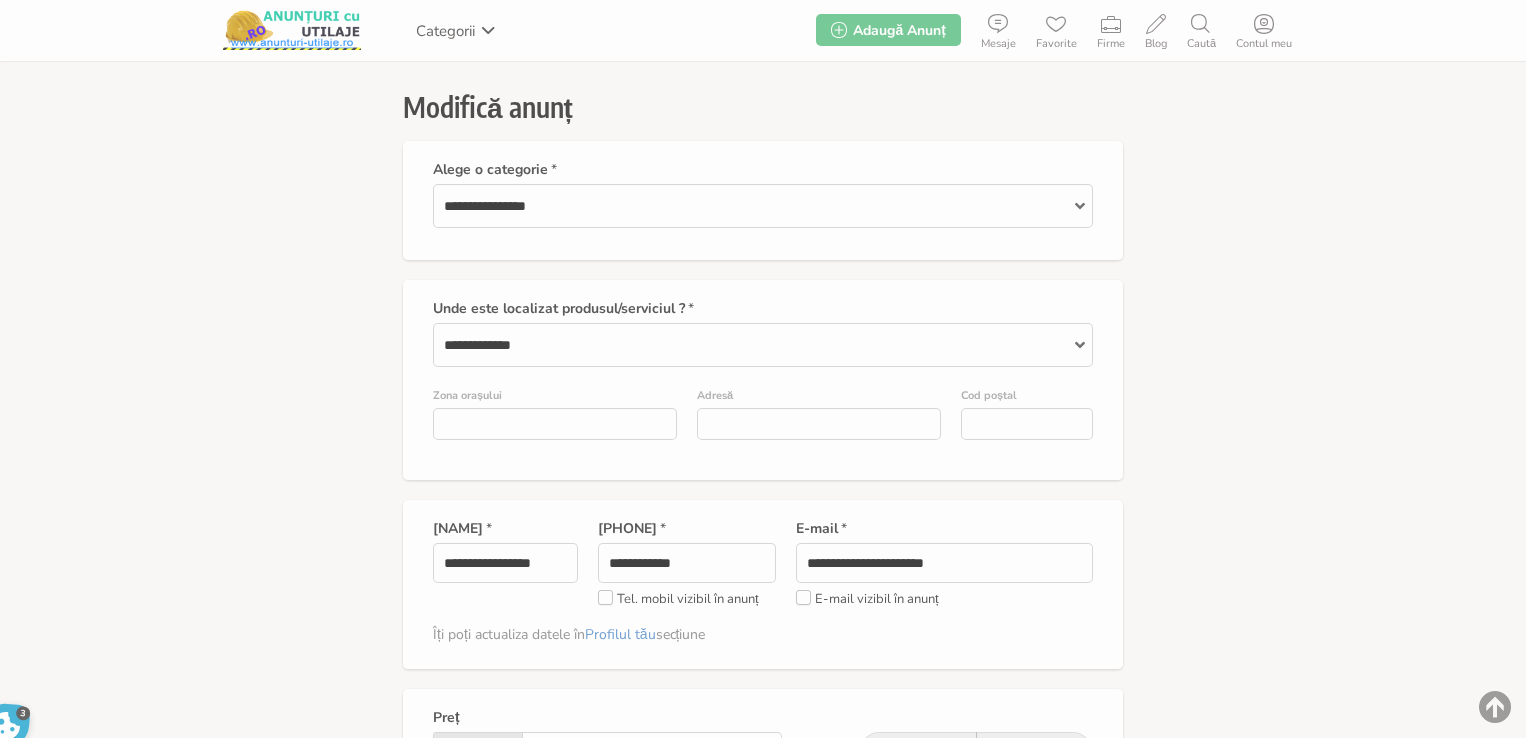 scroll, scrollTop: 0, scrollLeft: 0, axis: both 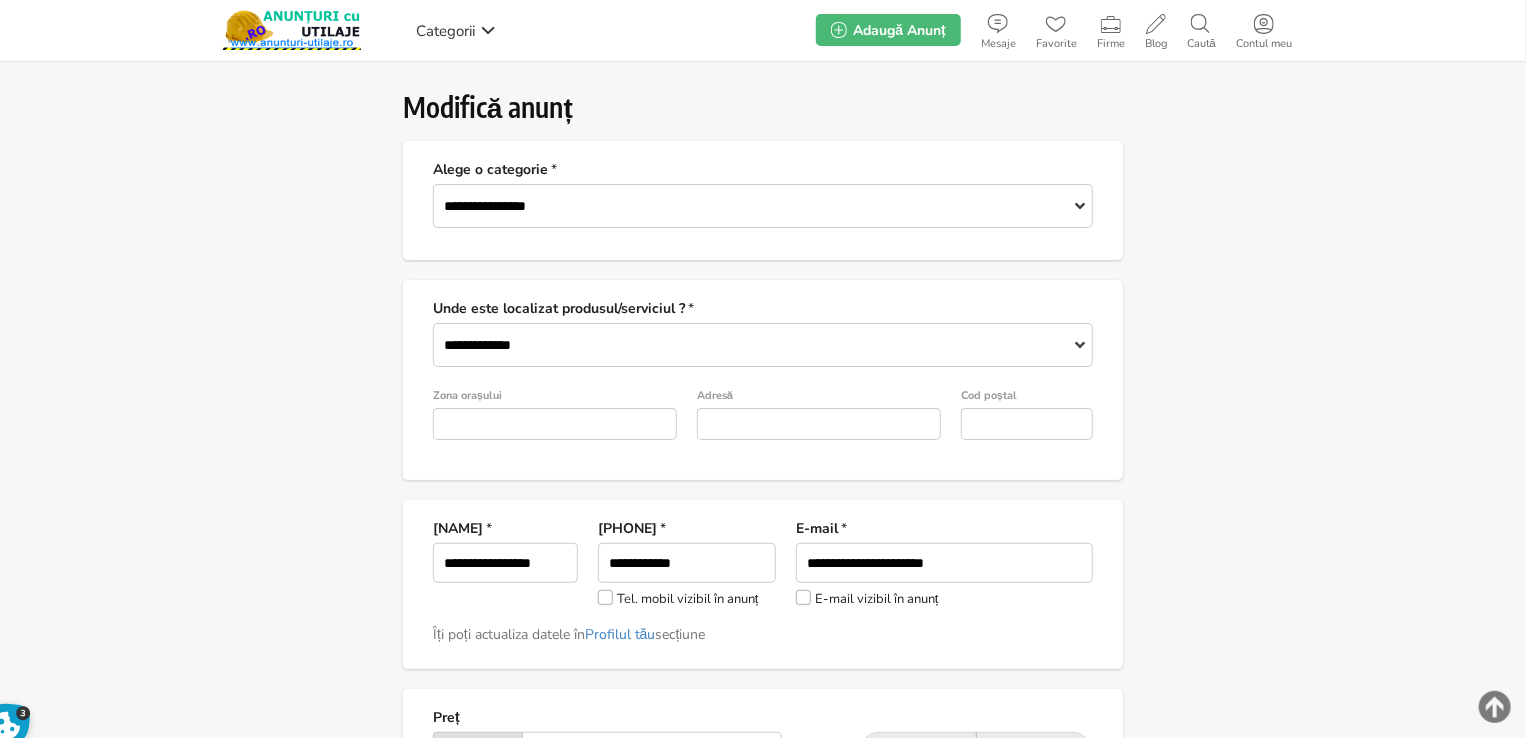 type on "*" 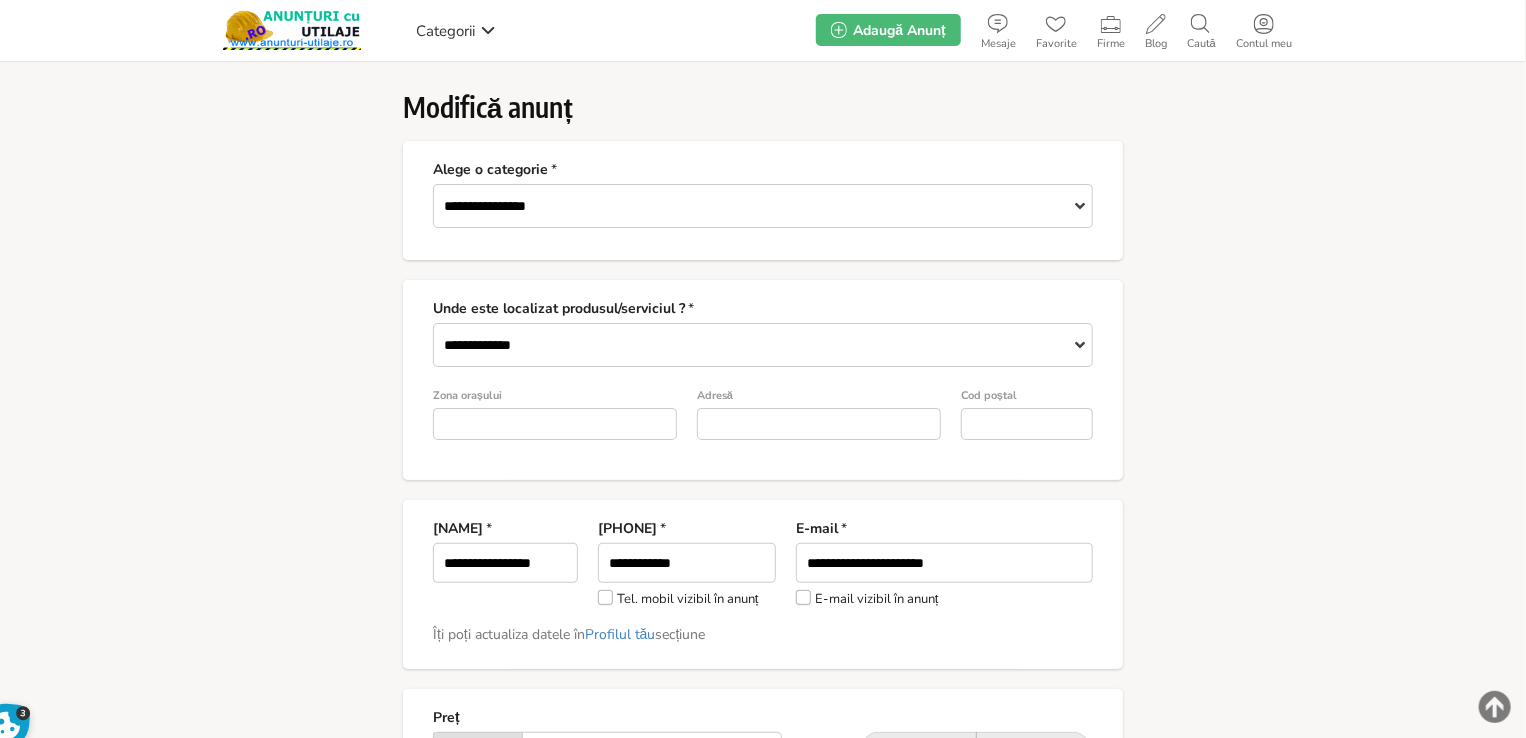 click on "**********" at bounding box center (763, 1286) 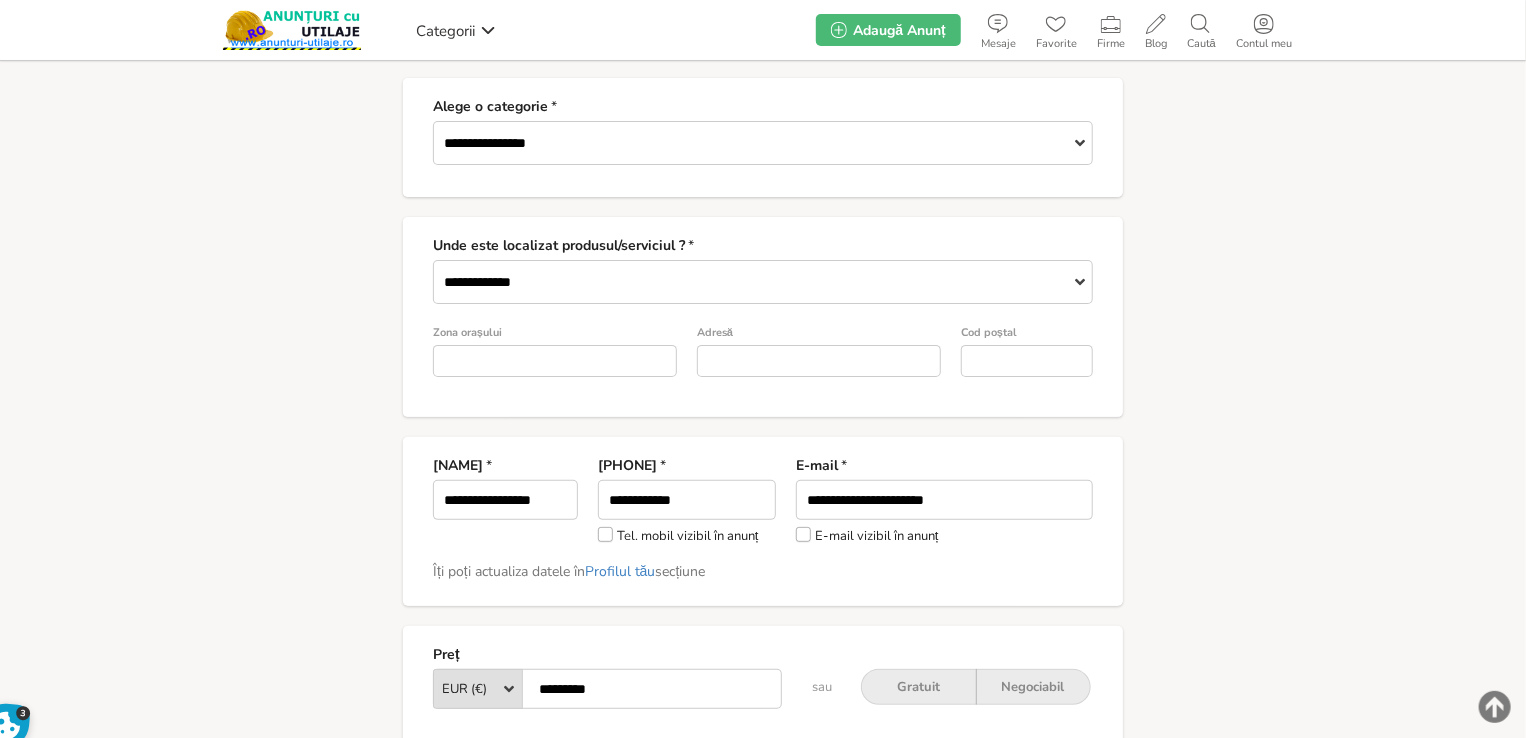 scroll, scrollTop: 65, scrollLeft: 0, axis: vertical 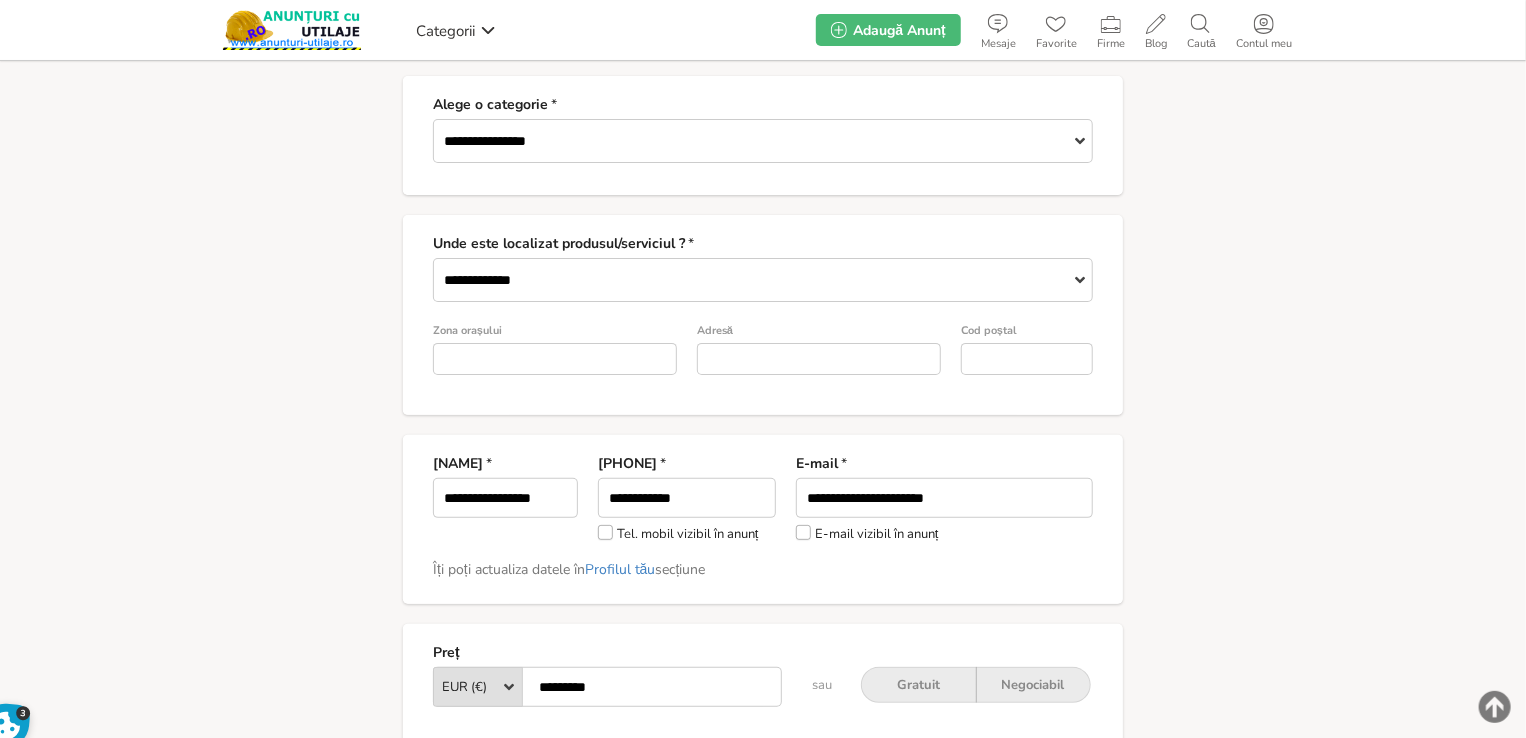 click on "**********" at bounding box center (763, 141) 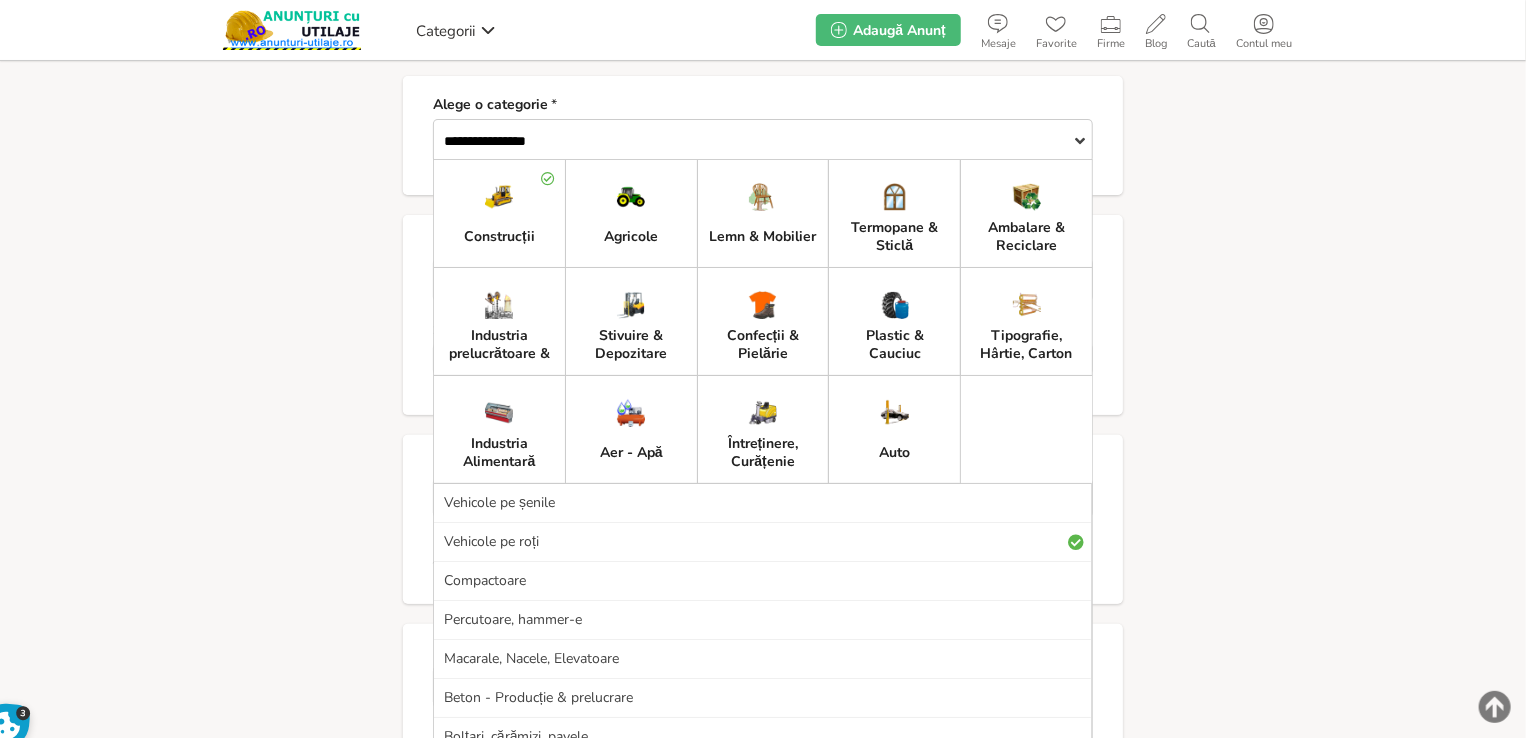 click on "Construcții" at bounding box center [499, 237] 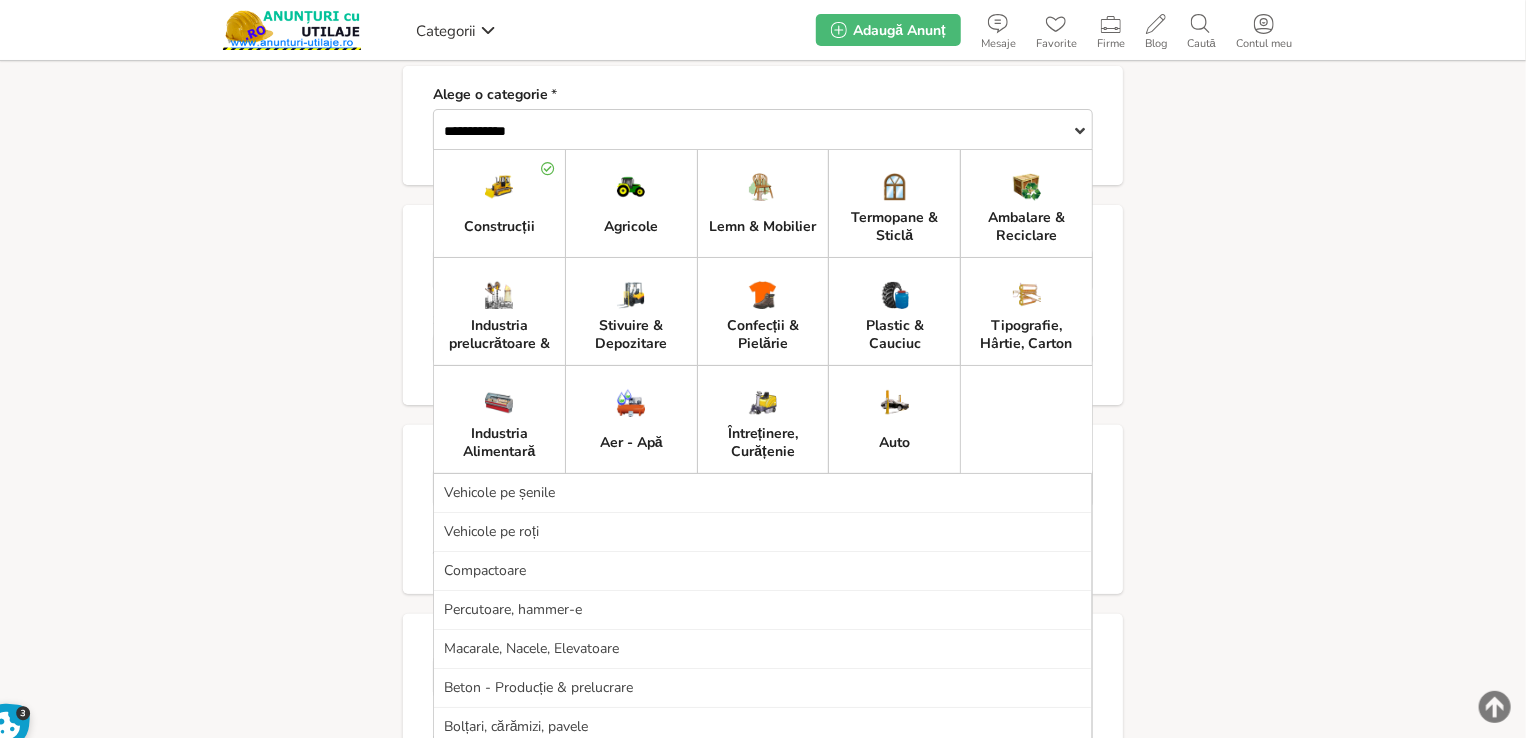 type on "*" 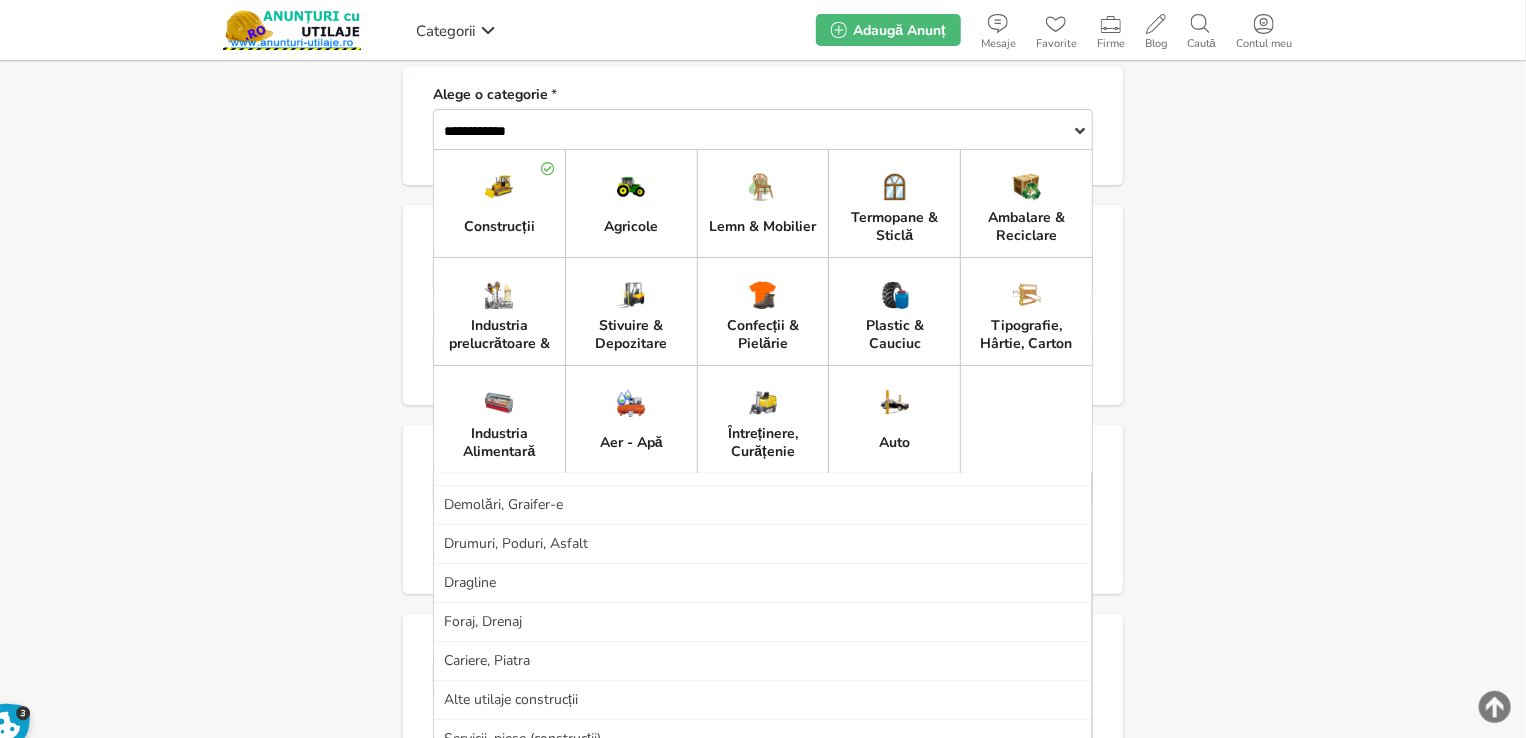 scroll, scrollTop: 340, scrollLeft: 0, axis: vertical 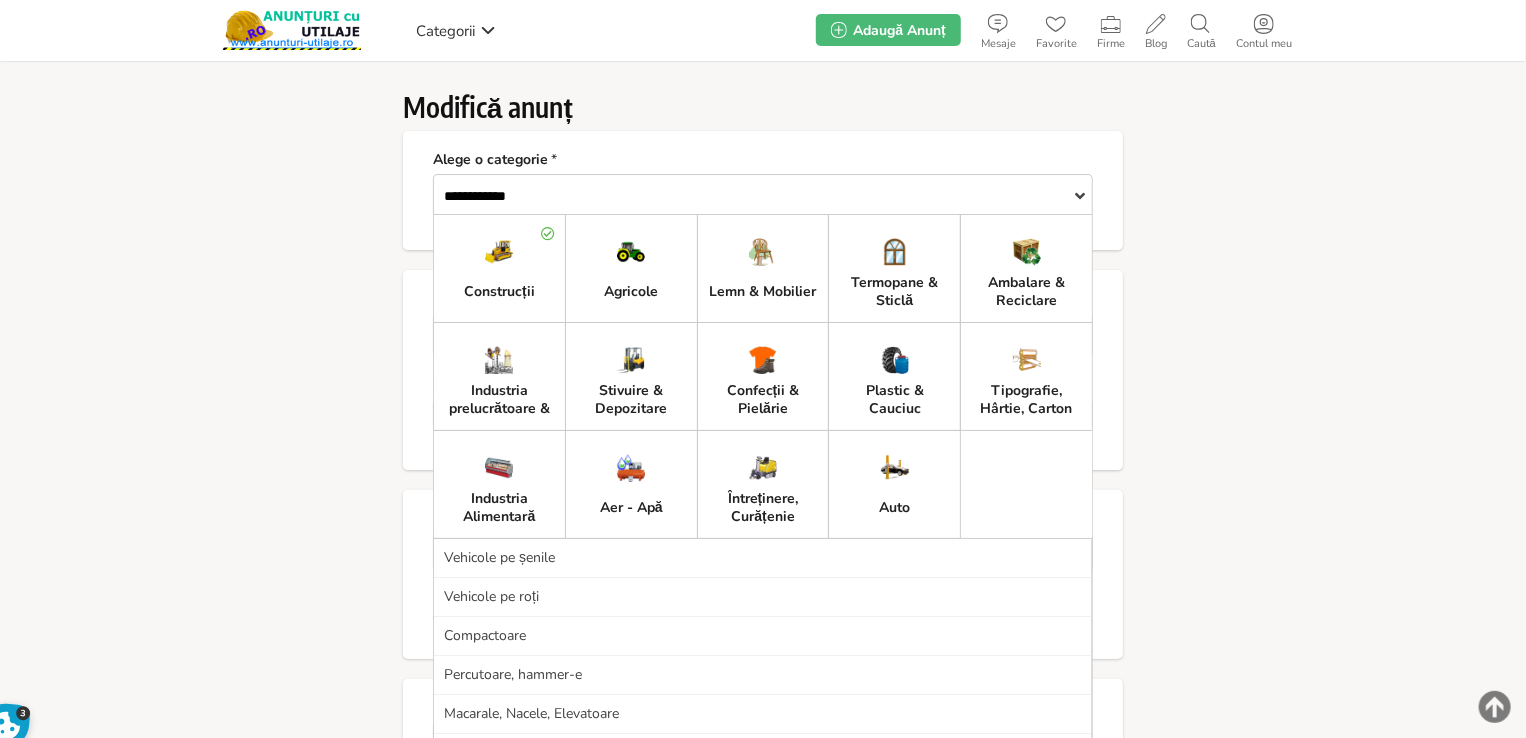 click on "Vehicole pe roți" at bounding box center (762, 597) 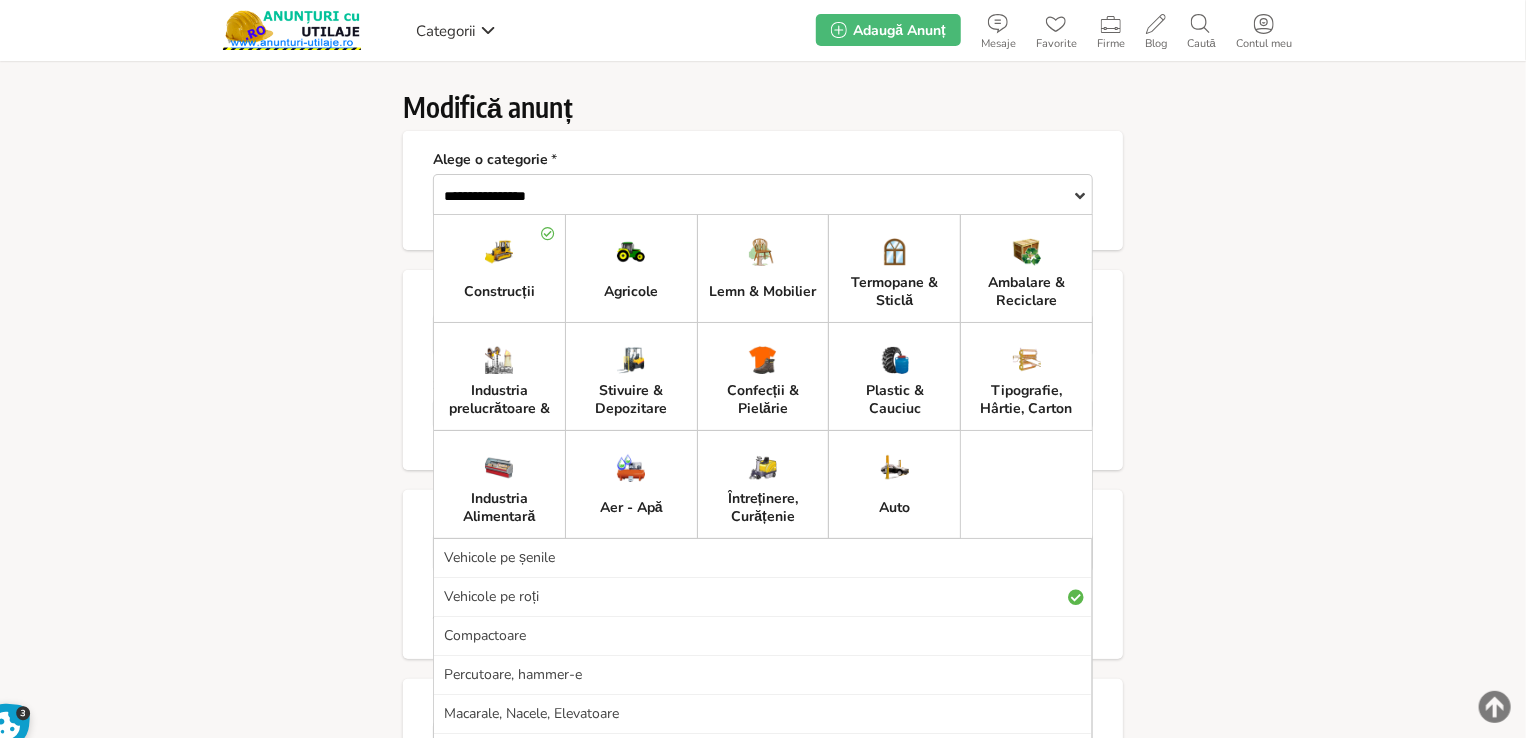 click on "**********" at bounding box center (763, 1281) 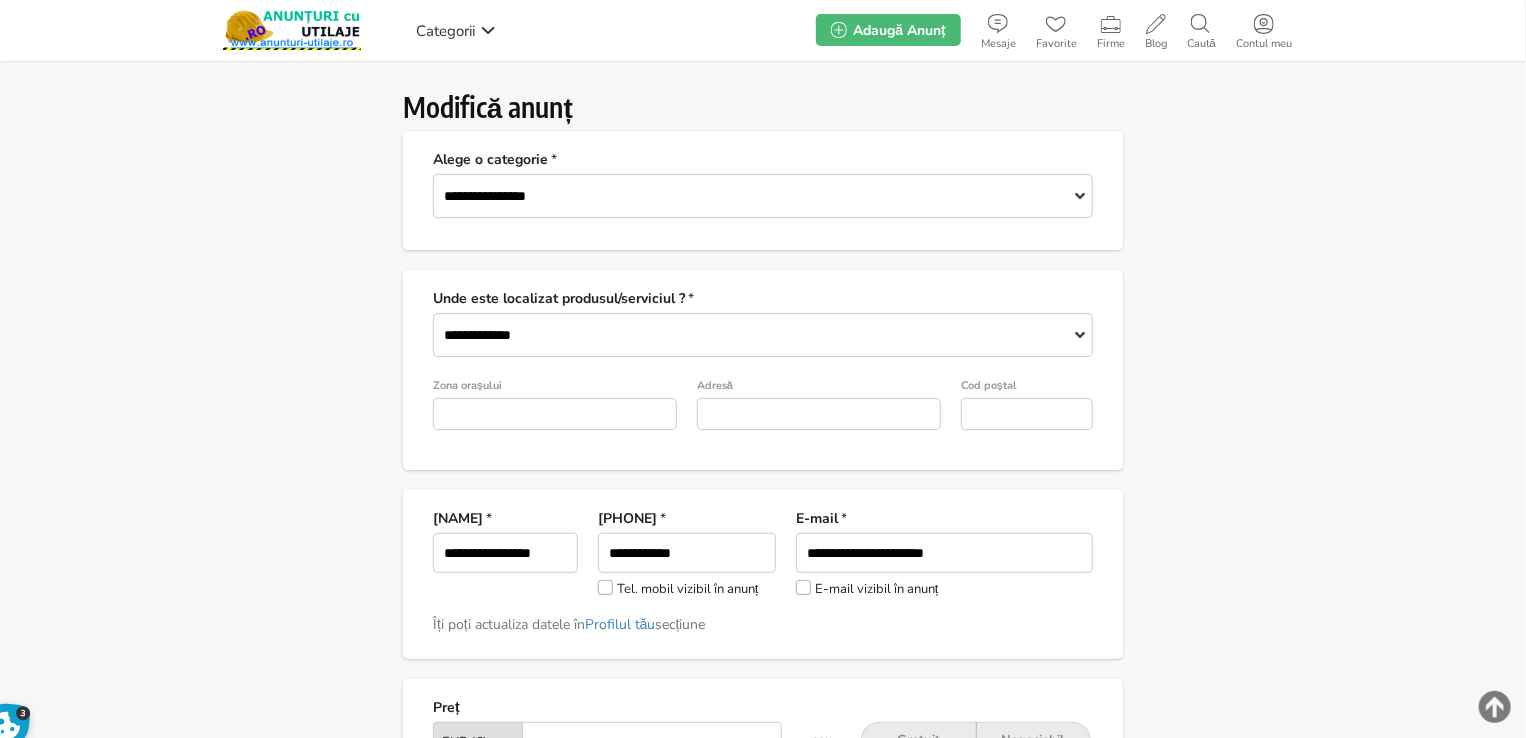 type on "*" 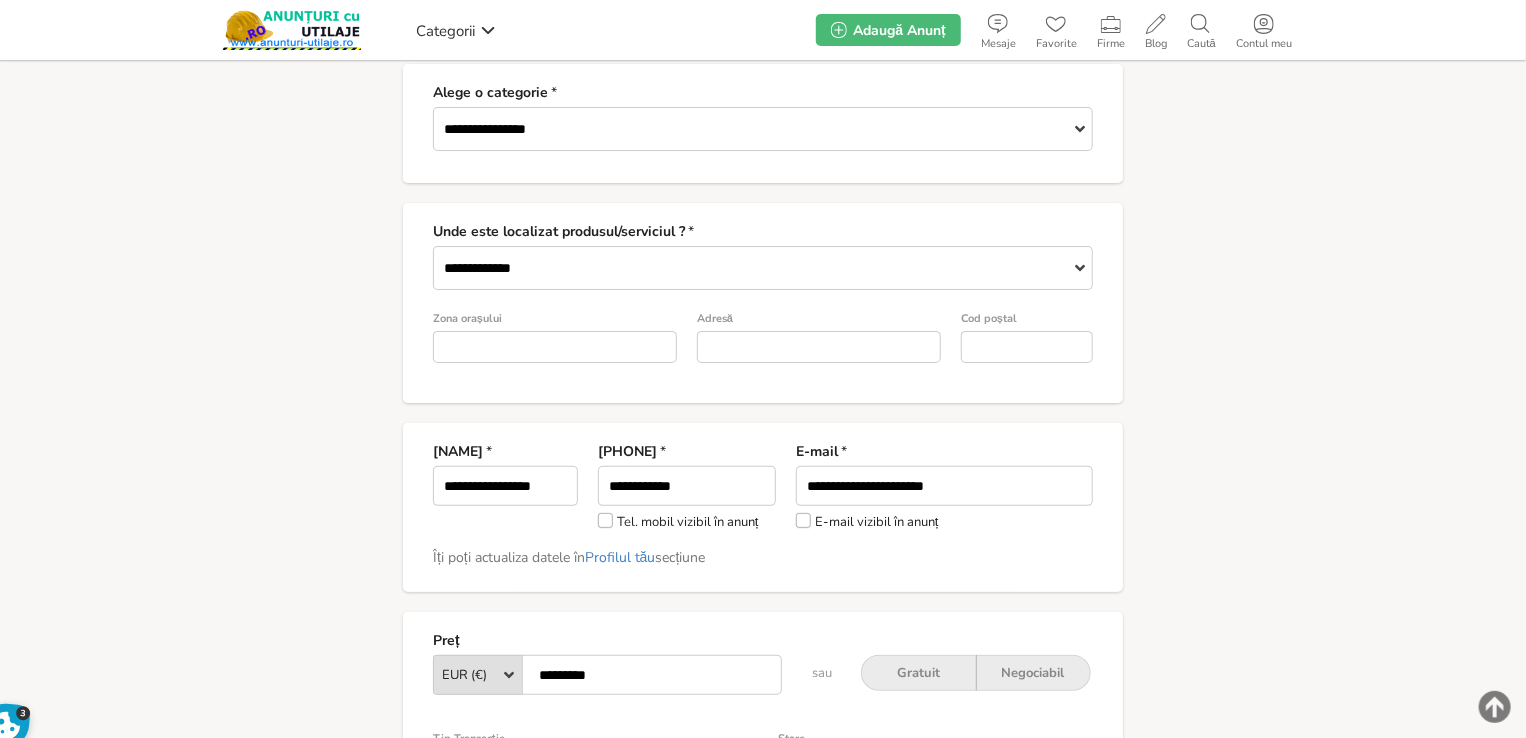scroll, scrollTop: 200, scrollLeft: 0, axis: vertical 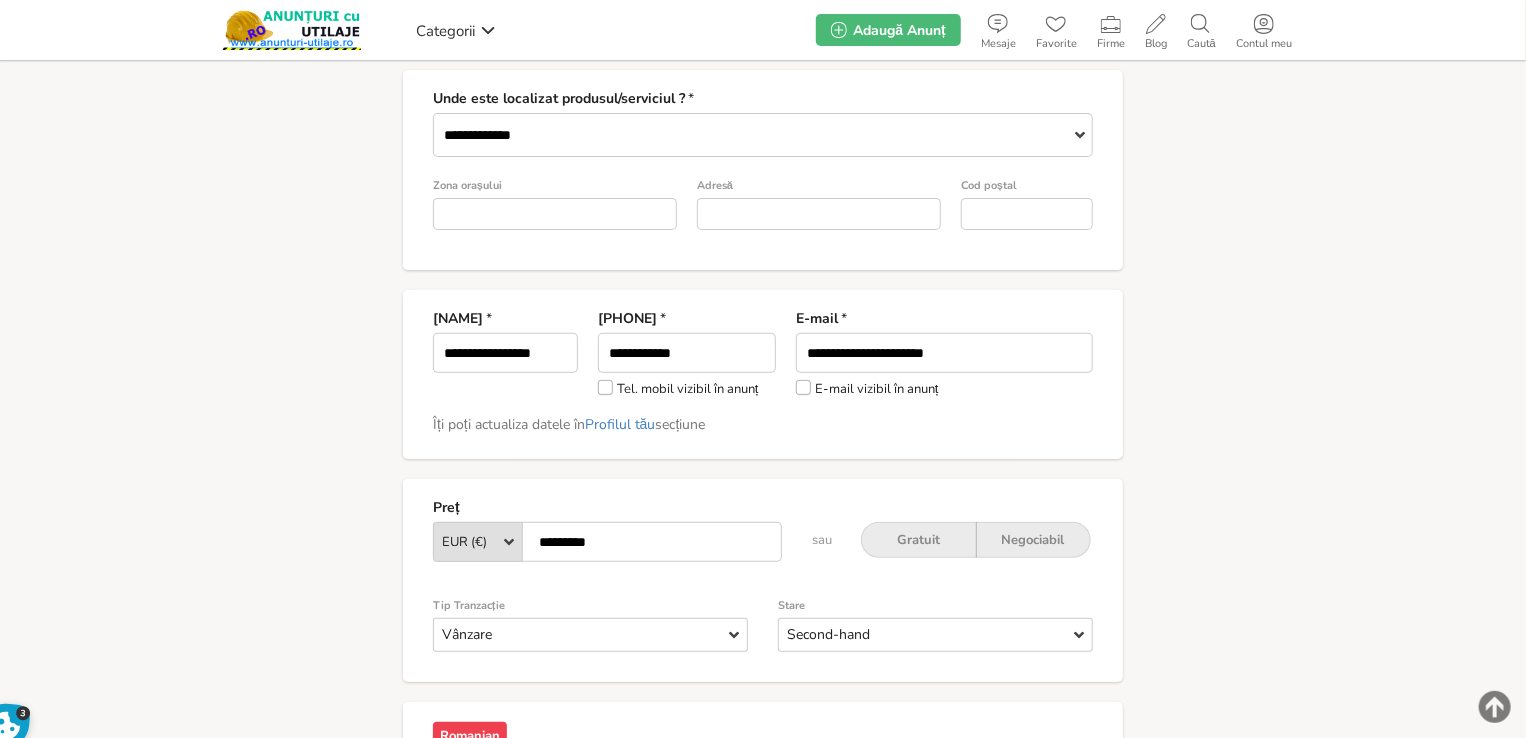 drag, startPoint x: 805, startPoint y: 388, endPoint x: 800, endPoint y: 425, distance: 37.336308 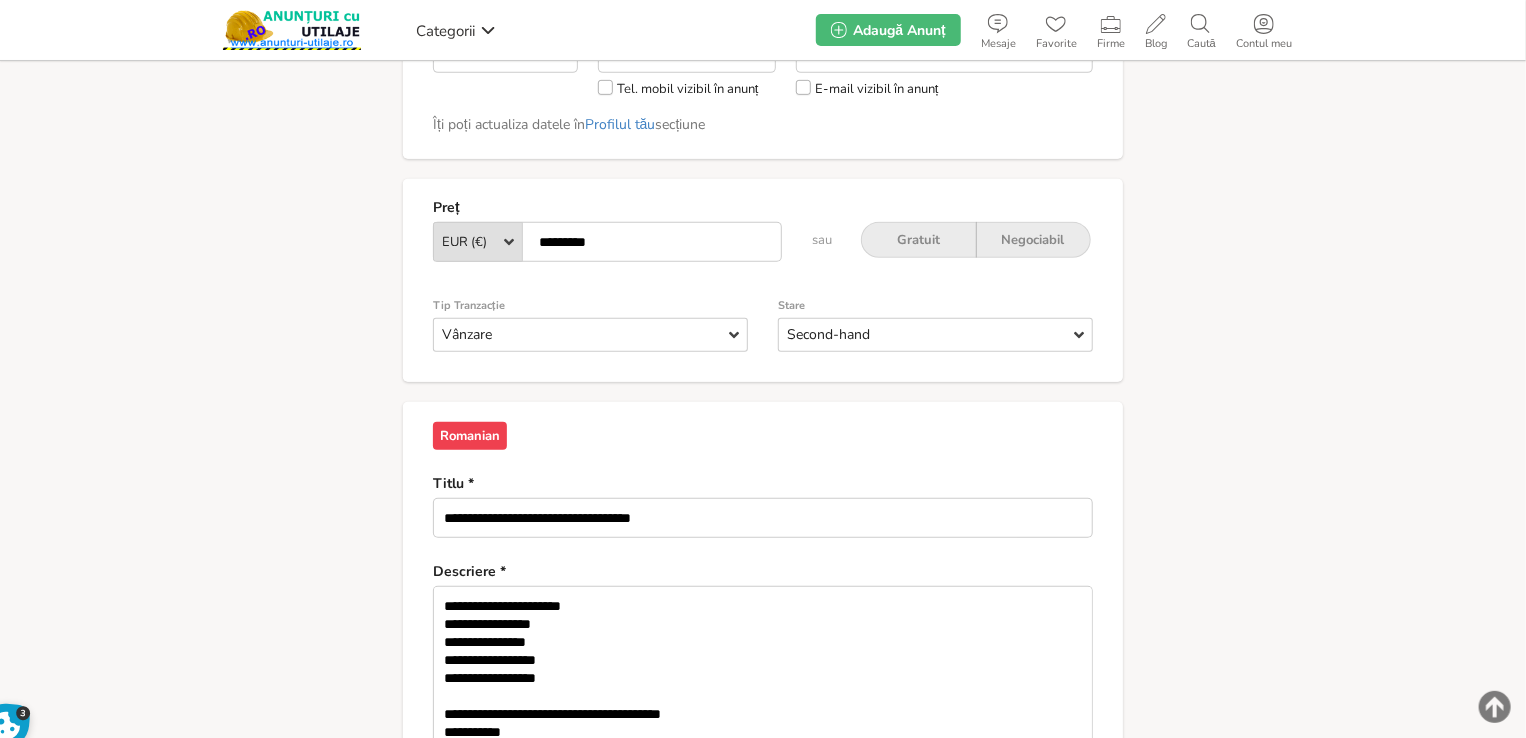 click on "**********" at bounding box center (763, 781) 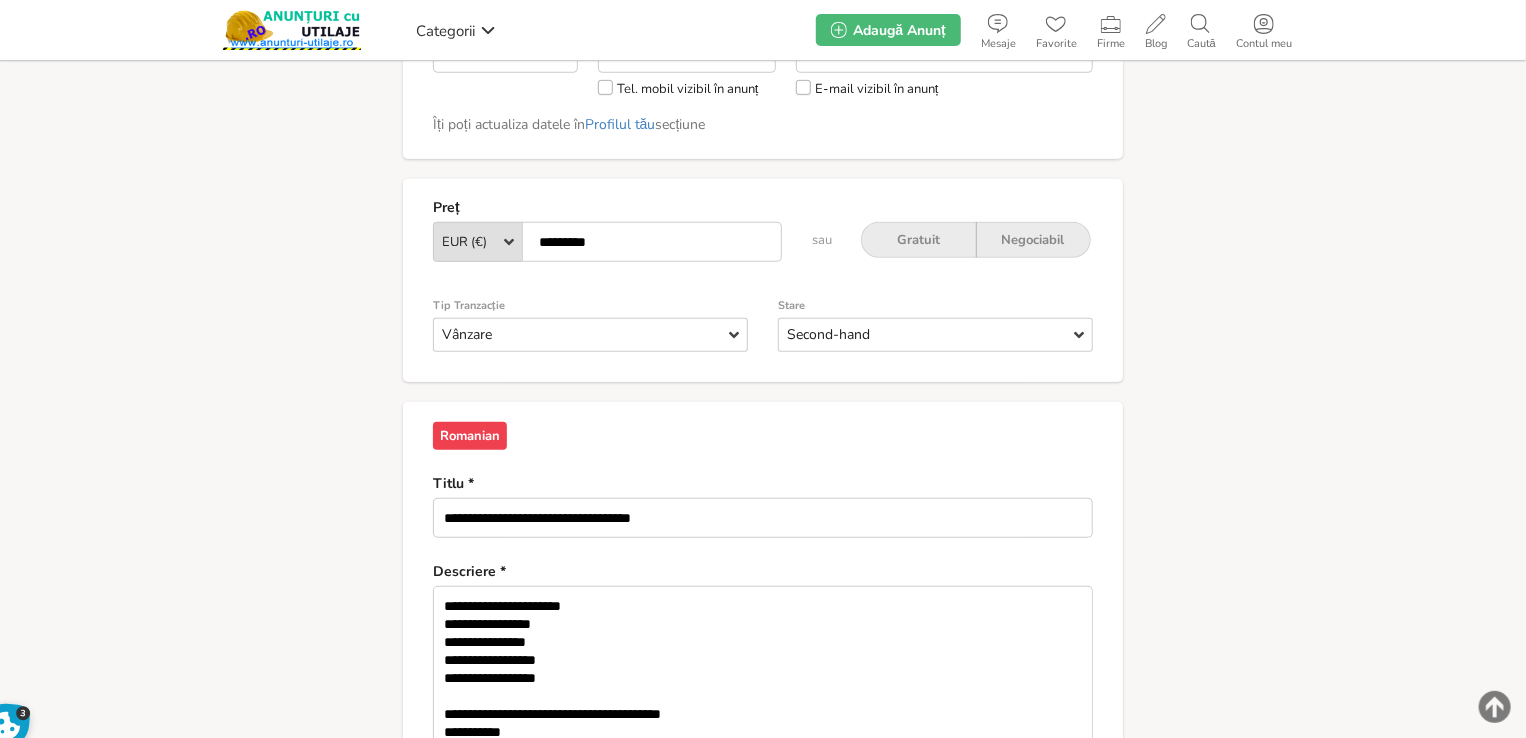 drag, startPoint x: 556, startPoint y: 252, endPoint x: 540, endPoint y: 253, distance: 16.03122 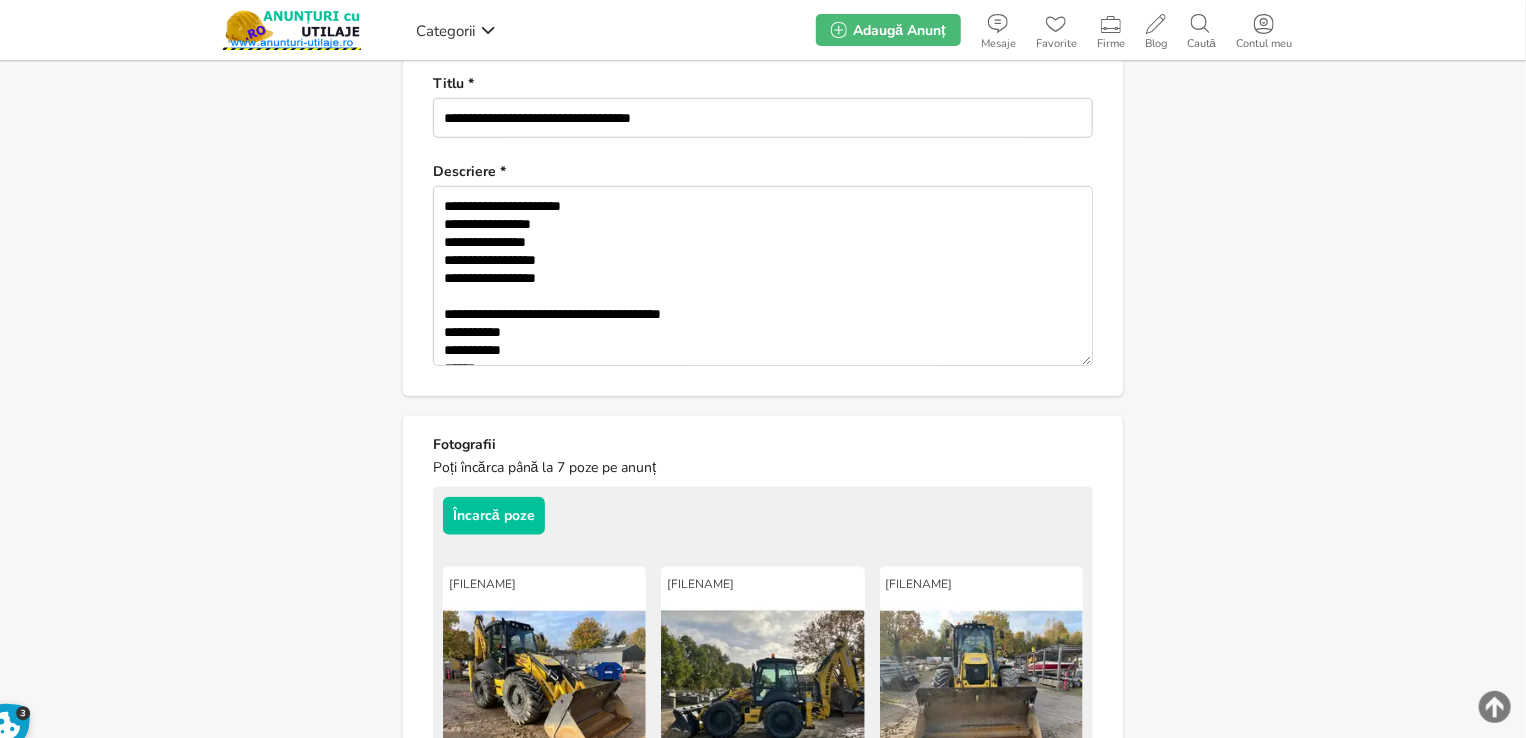 type on "*********" 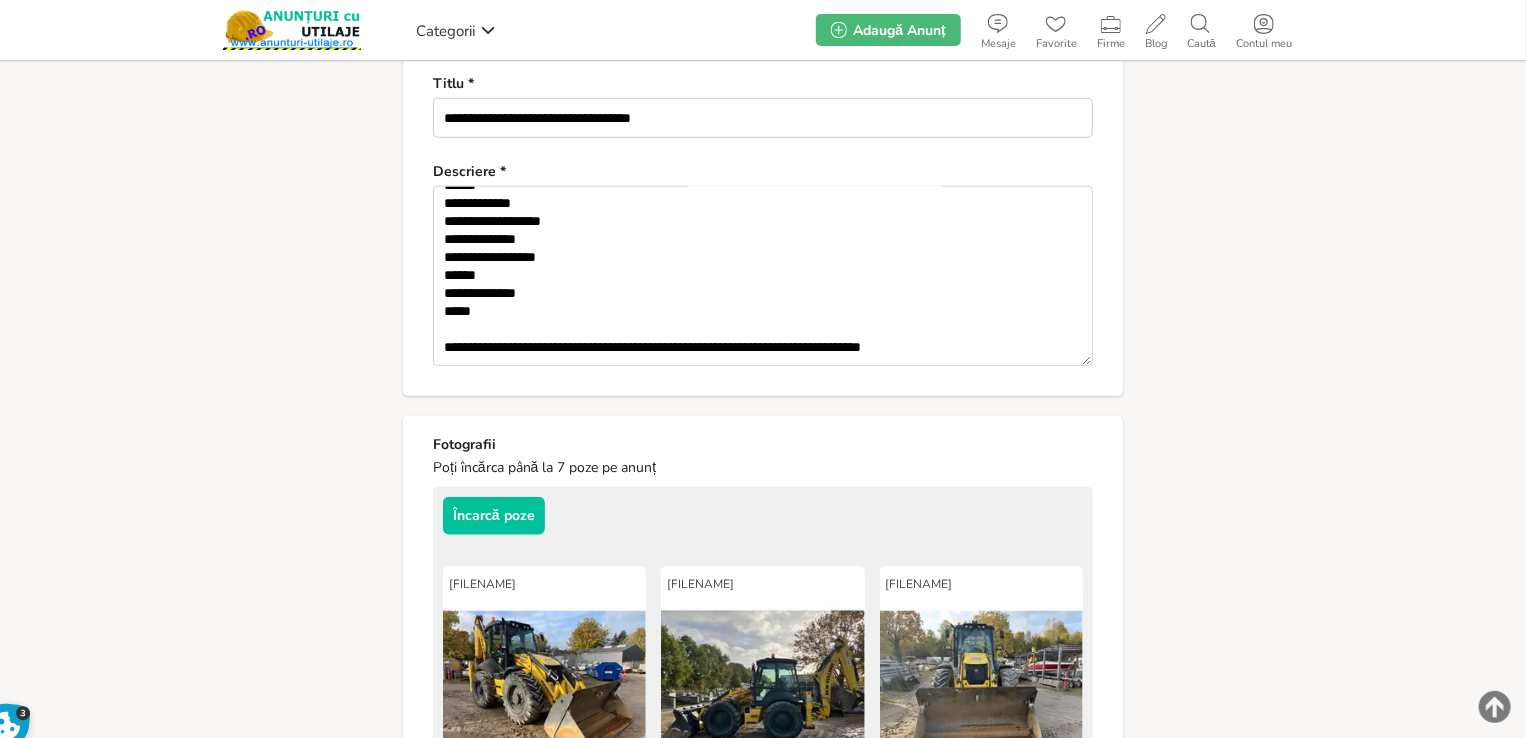 scroll, scrollTop: 292, scrollLeft: 0, axis: vertical 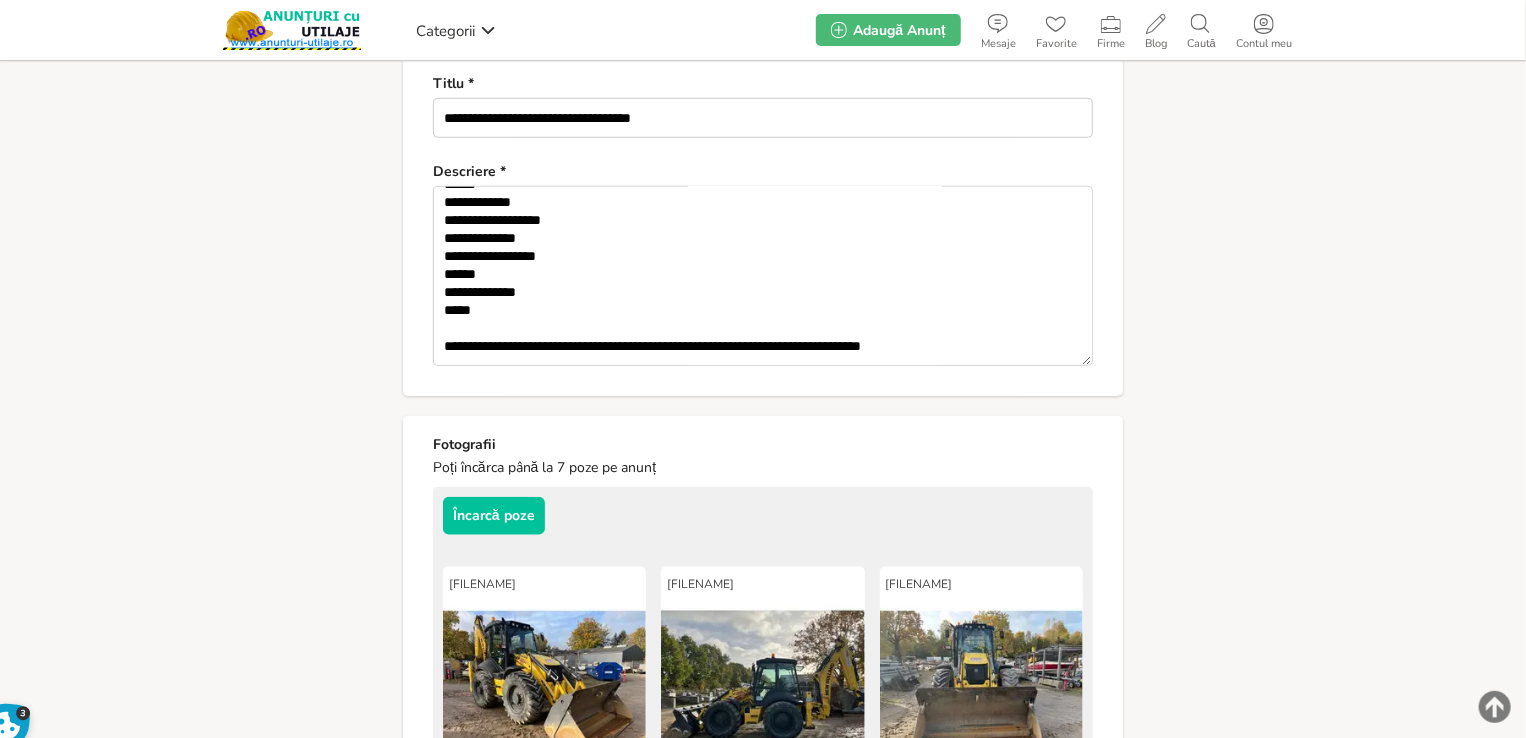 drag, startPoint x: 1030, startPoint y: 358, endPoint x: 382, endPoint y: 385, distance: 648.56226 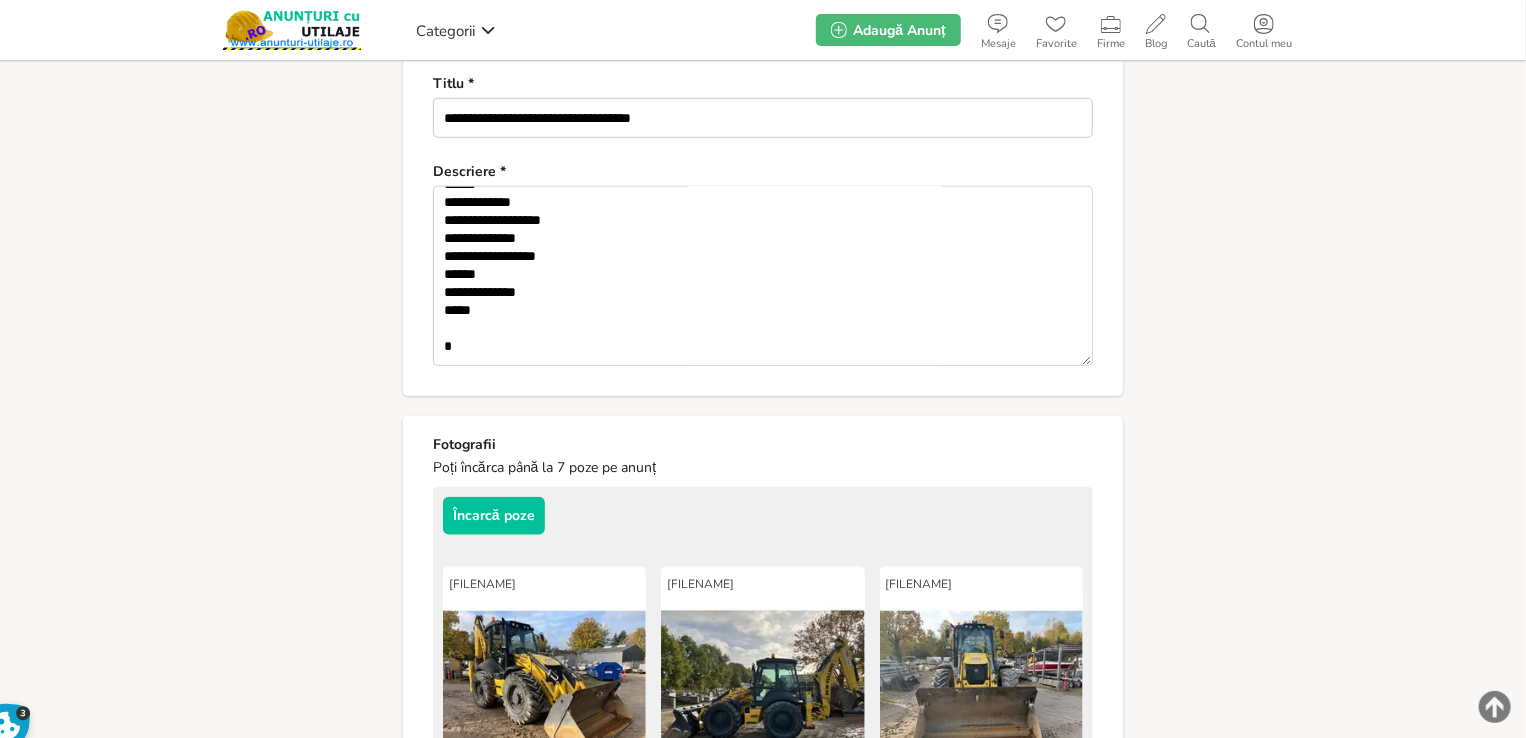 click on "**********" at bounding box center (763, 199) 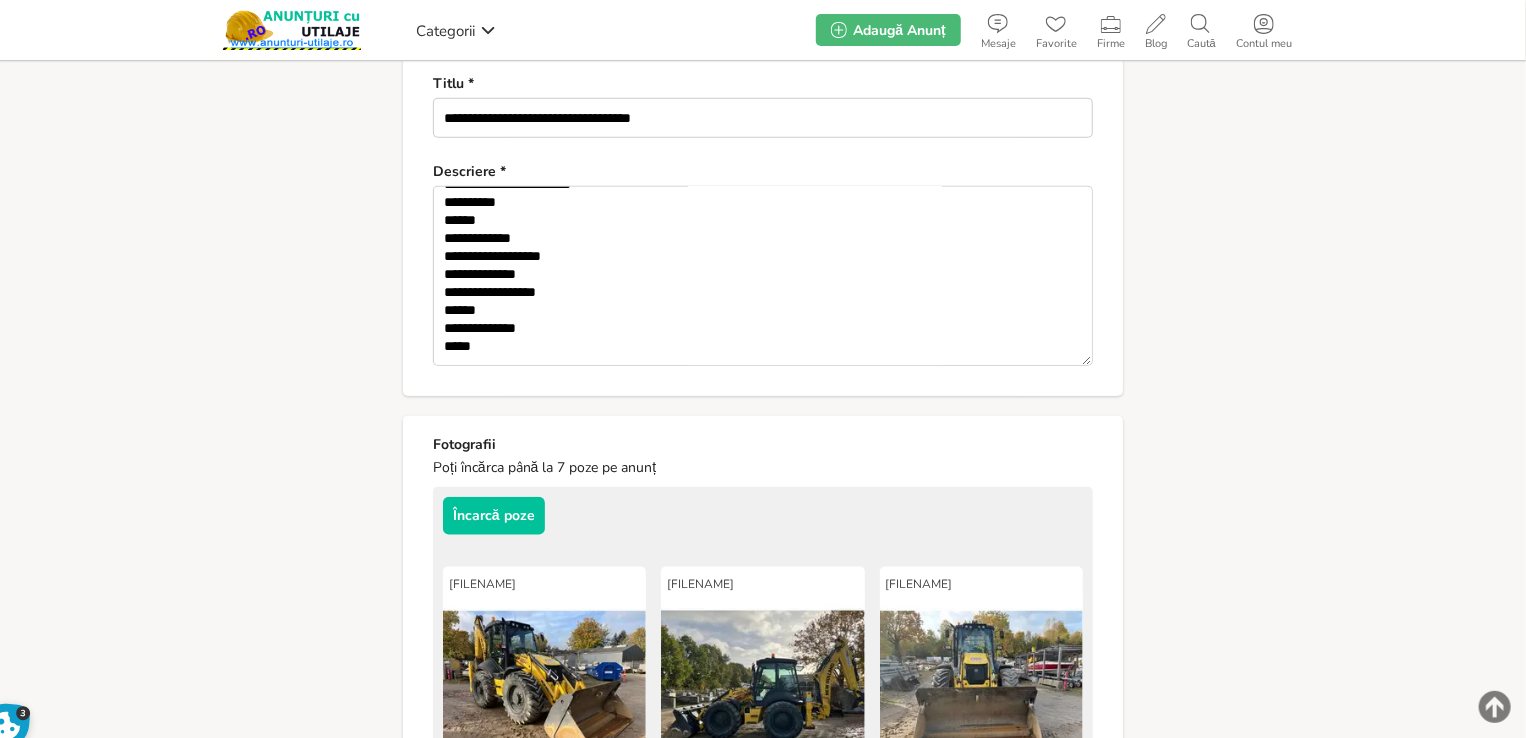 scroll, scrollTop: 256, scrollLeft: 0, axis: vertical 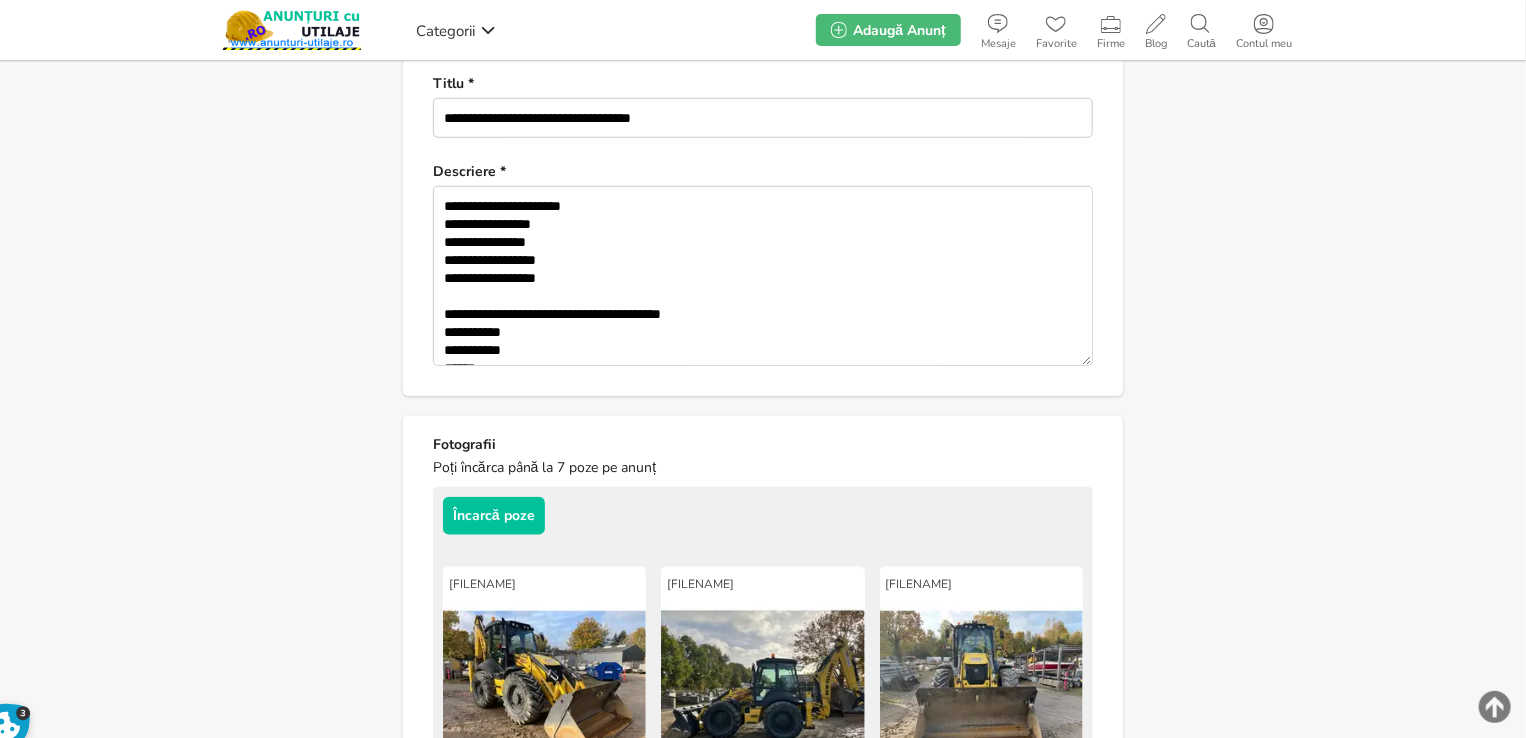 click on "**********" at bounding box center [763, 276] 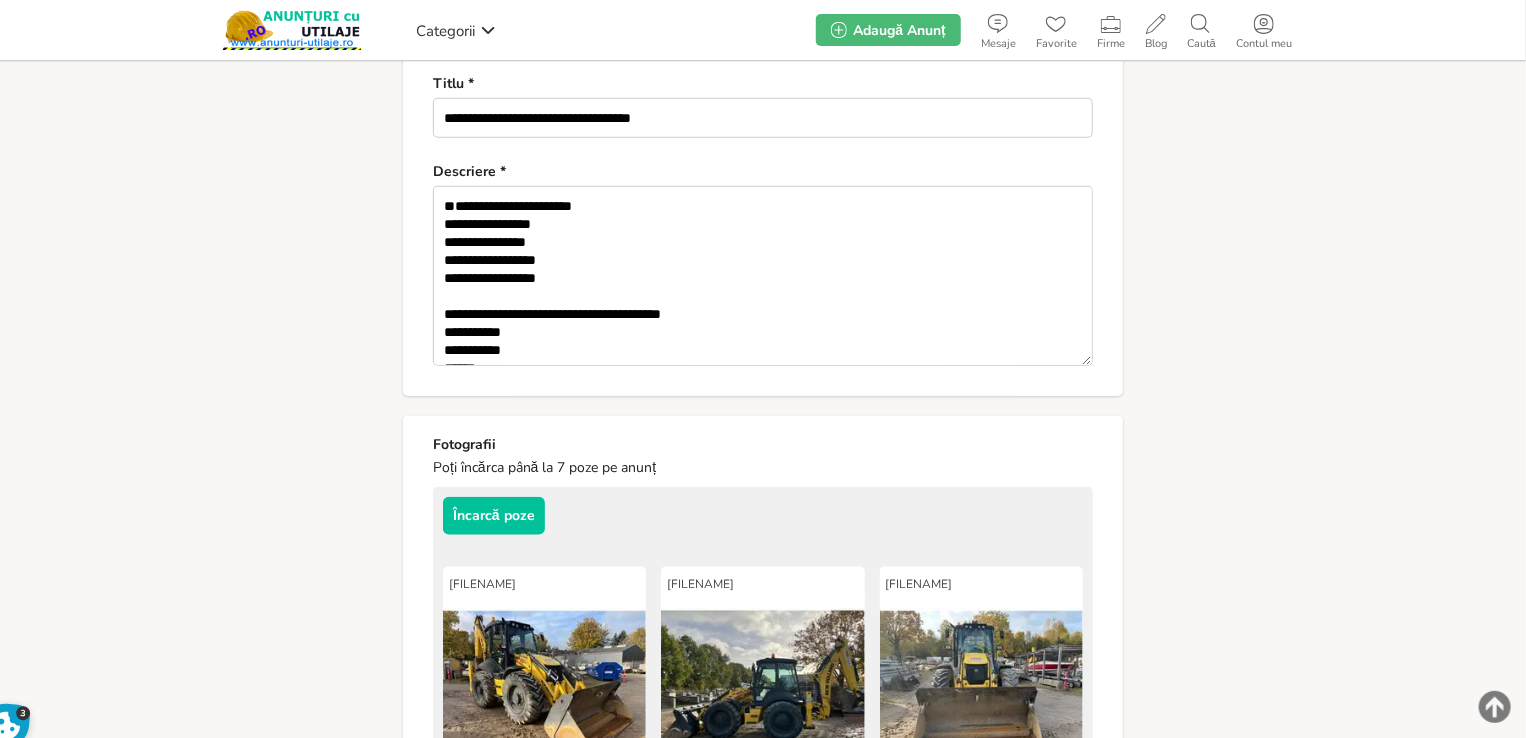 paste on "**********" 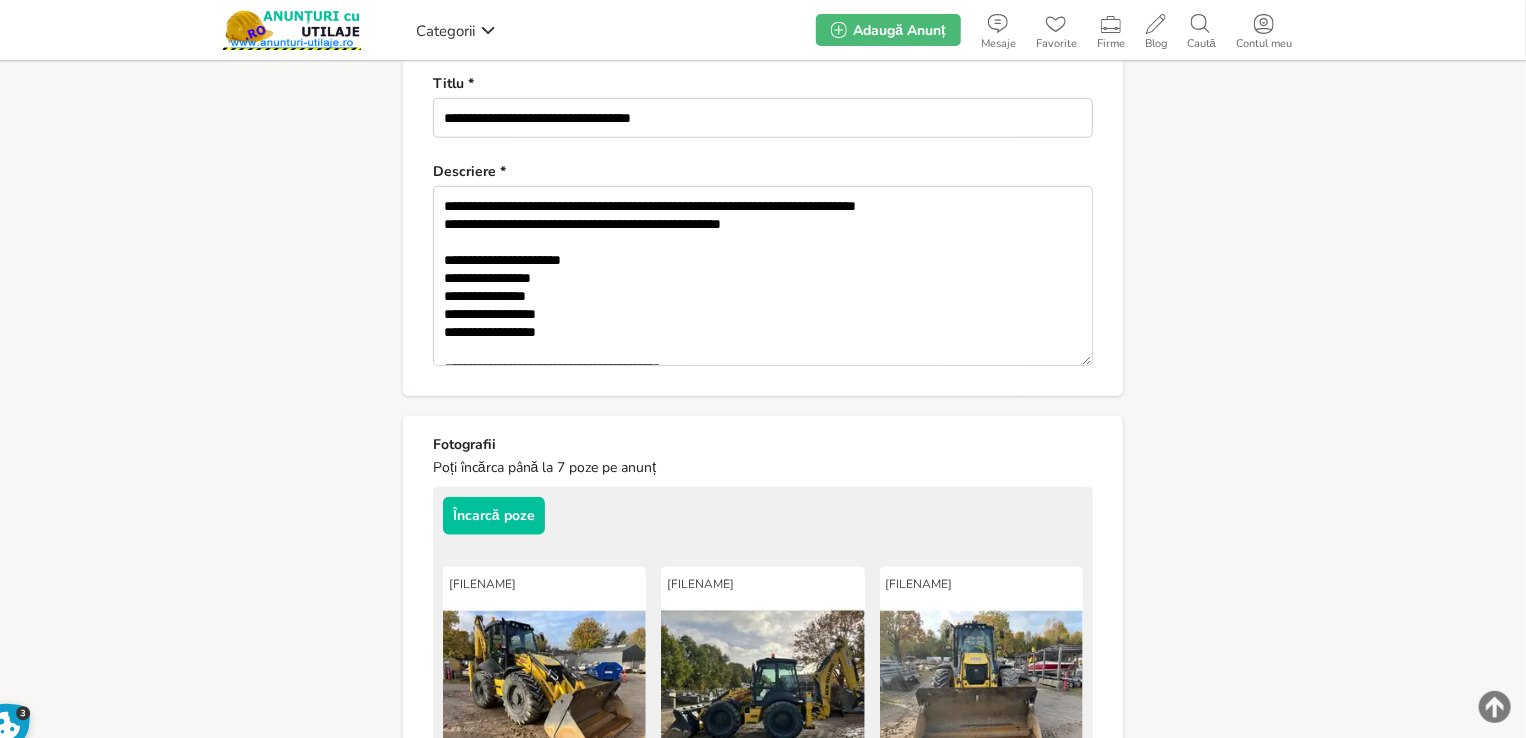 drag, startPoint x: 816, startPoint y: 238, endPoint x: 445, endPoint y: 241, distance: 371.01212 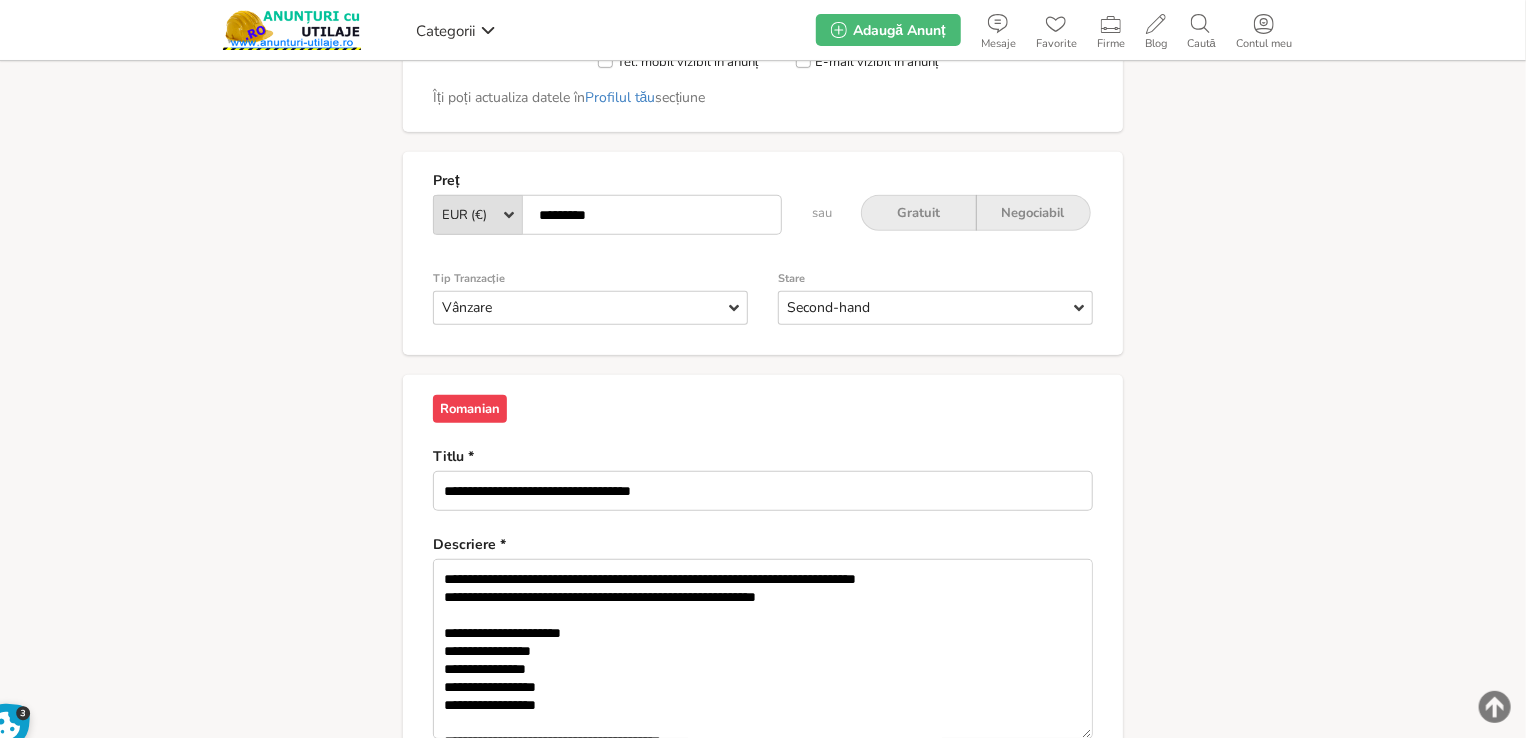 scroll, scrollTop: 520, scrollLeft: 0, axis: vertical 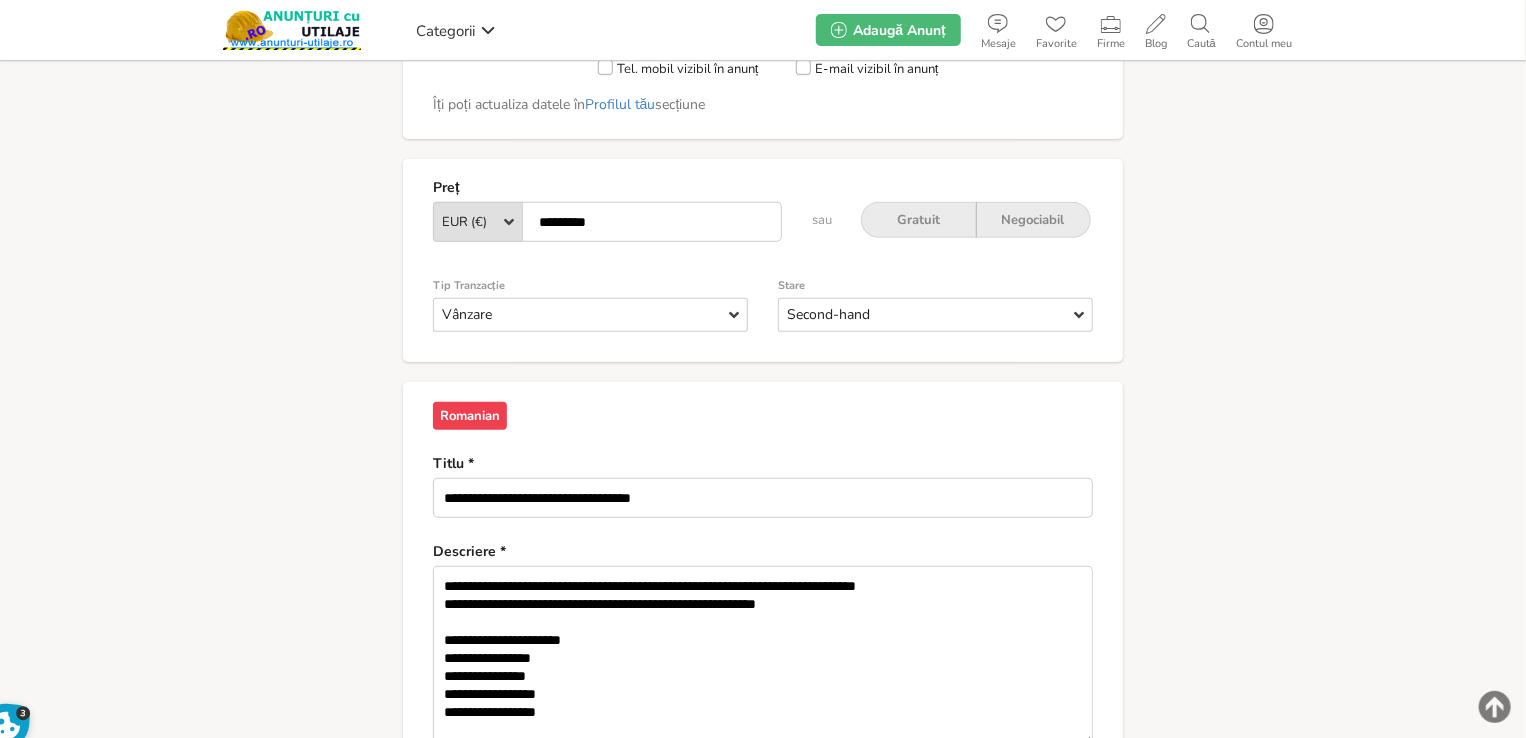 type on "**********" 